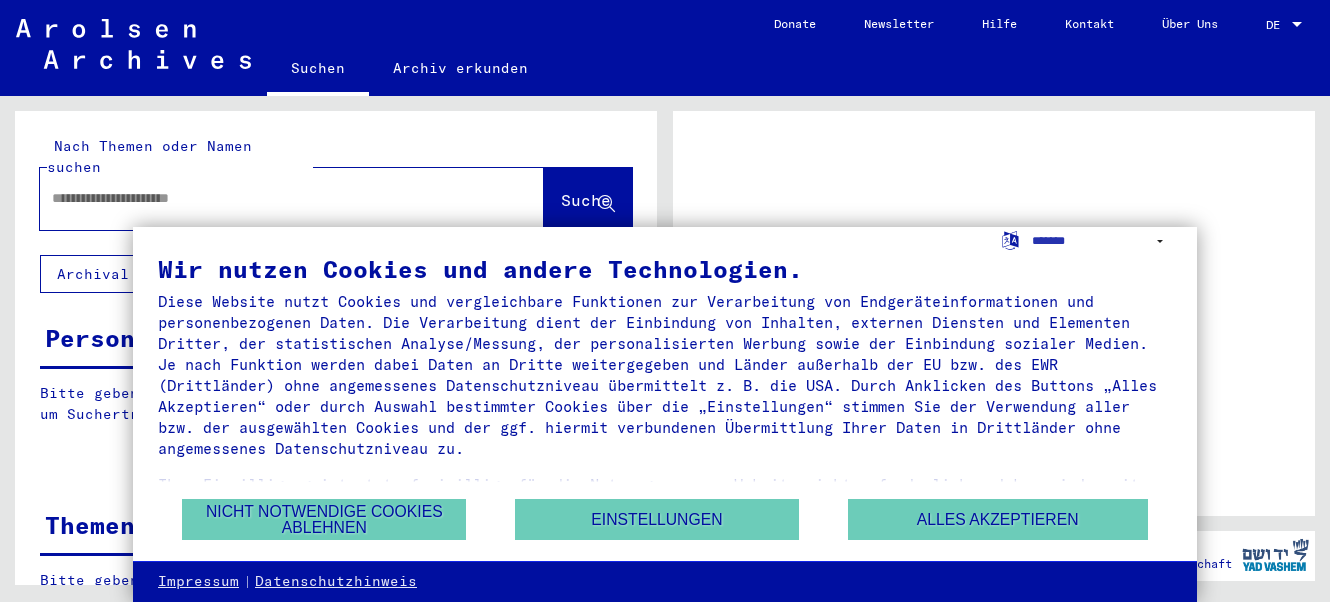 scroll, scrollTop: 0, scrollLeft: 0, axis: both 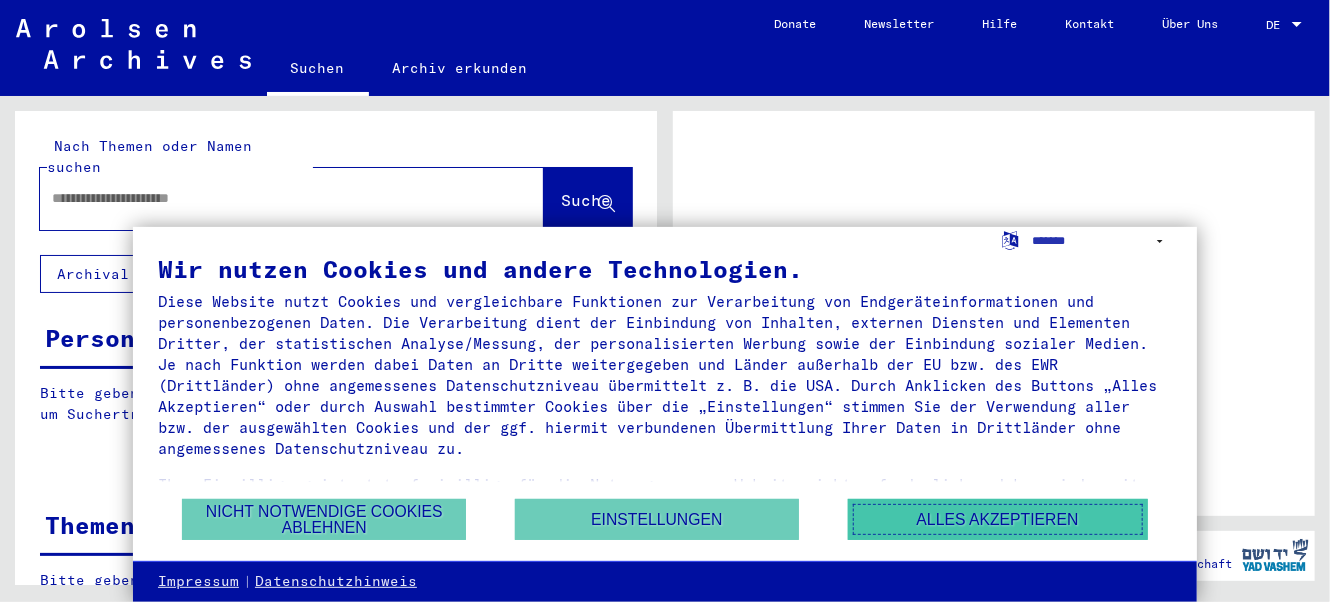 click on "Alles akzeptieren" at bounding box center (998, 519) 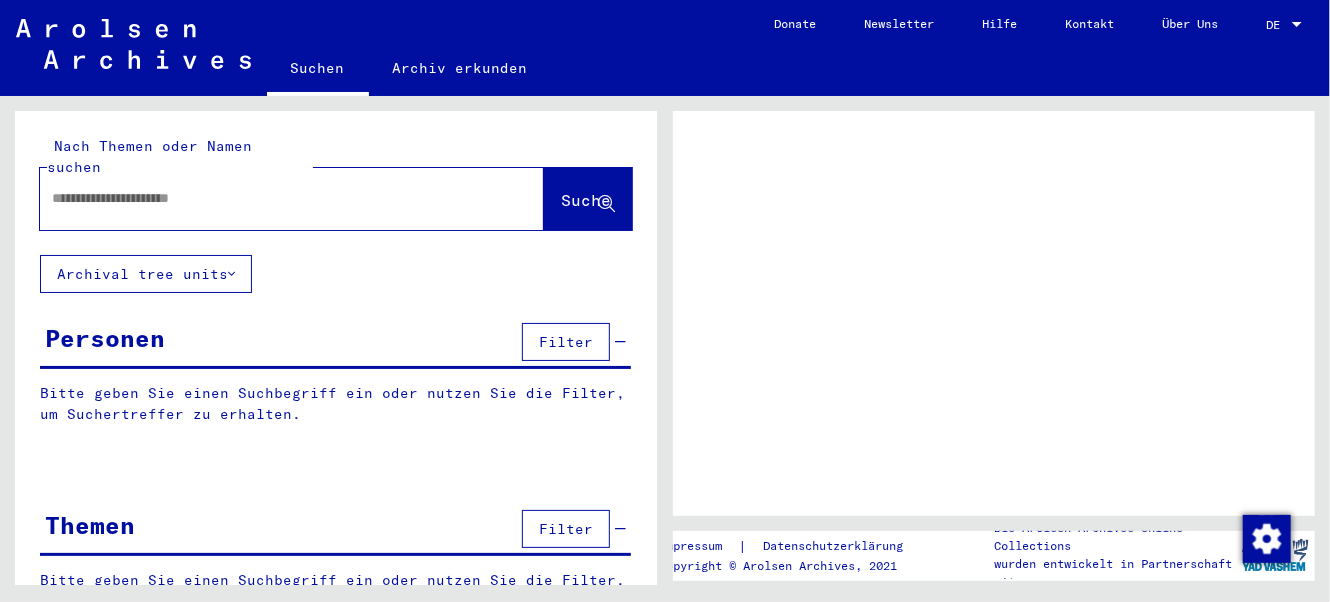 click at bounding box center (274, 198) 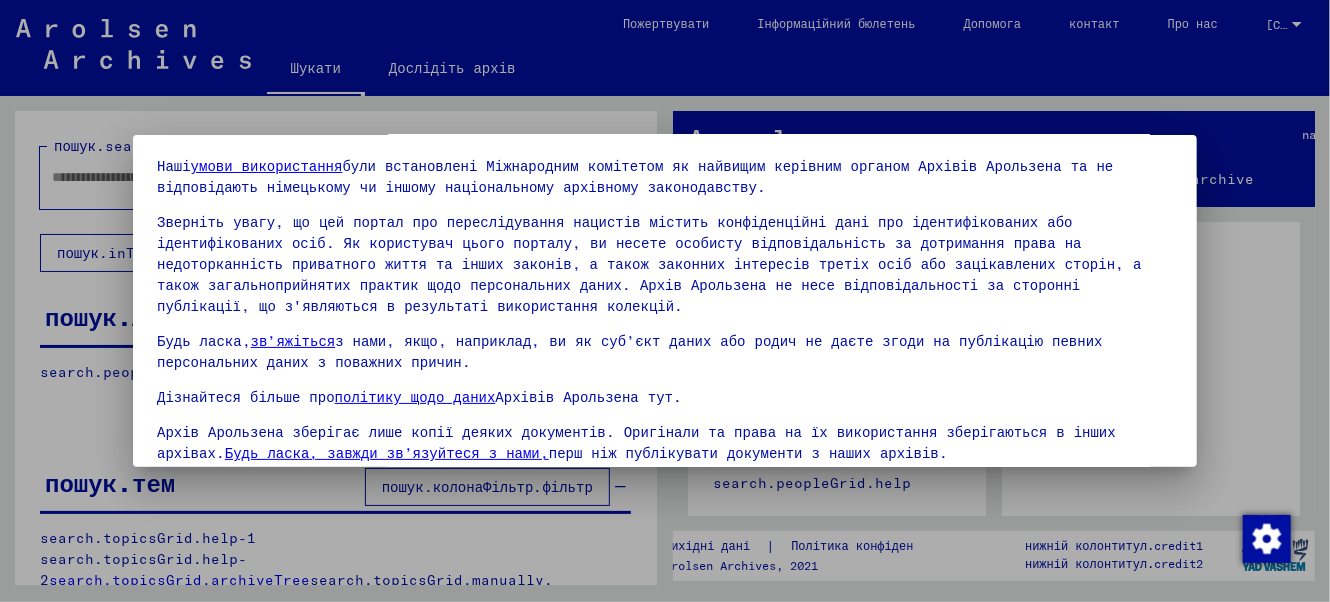 scroll, scrollTop: 141, scrollLeft: 0, axis: vertical 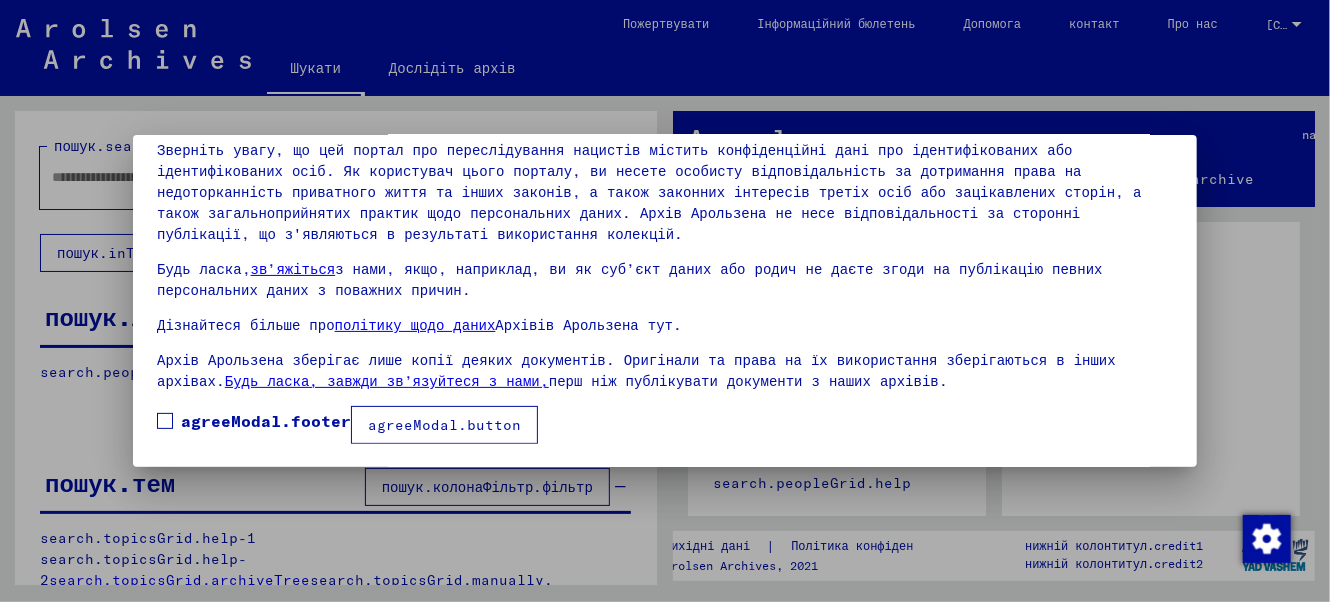 click on "agreeModal.footer" at bounding box center (266, 421) 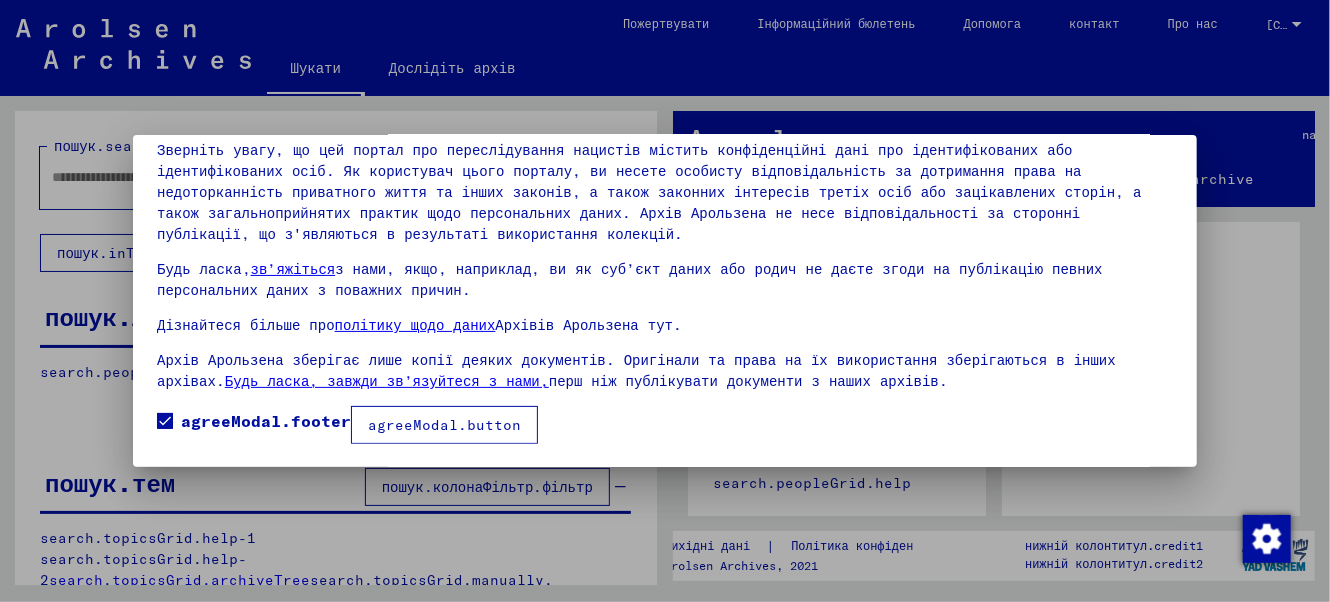 click on "agreeModal.button" at bounding box center [444, 425] 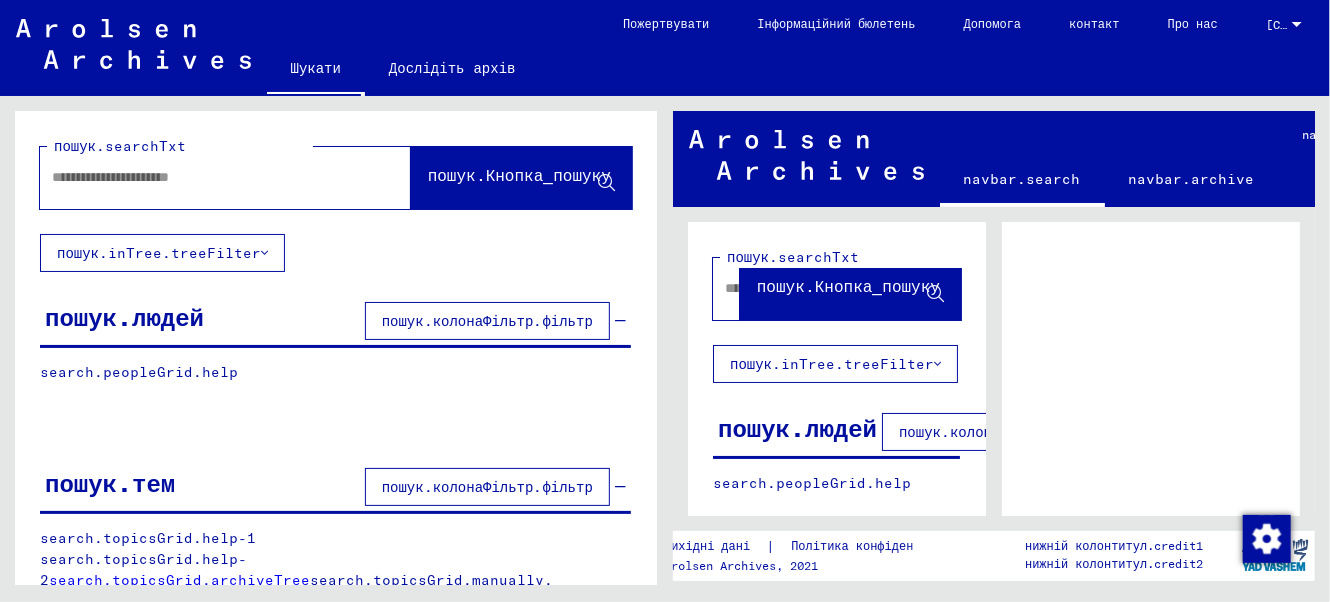 click 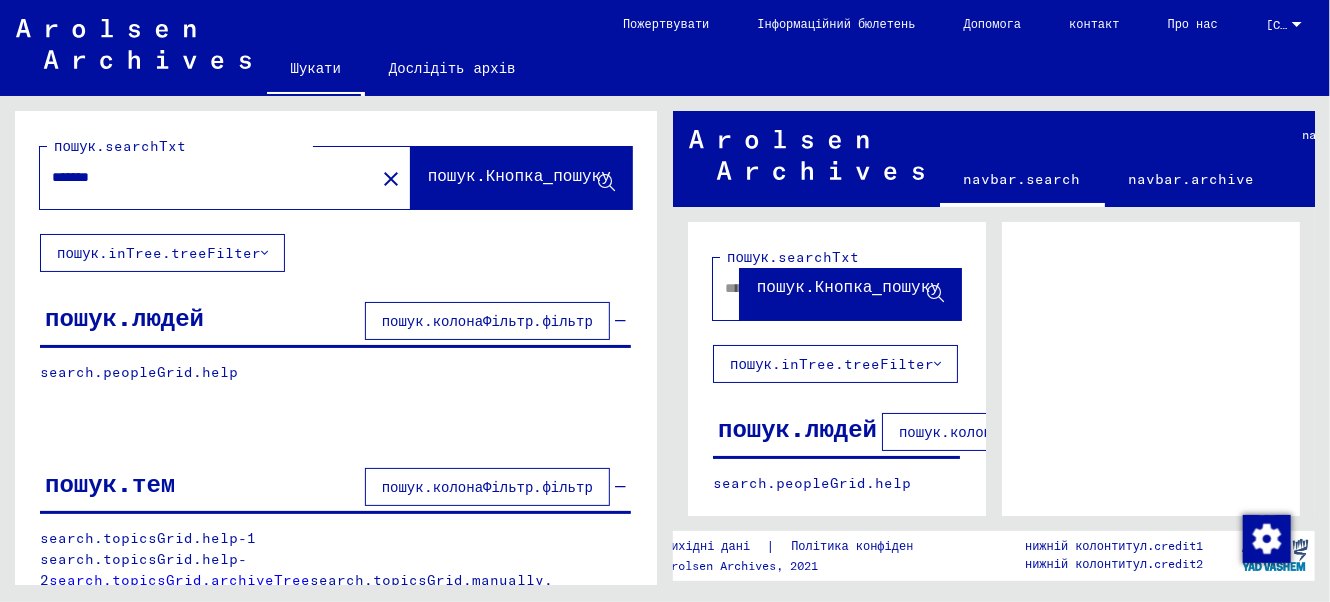type on "*******" 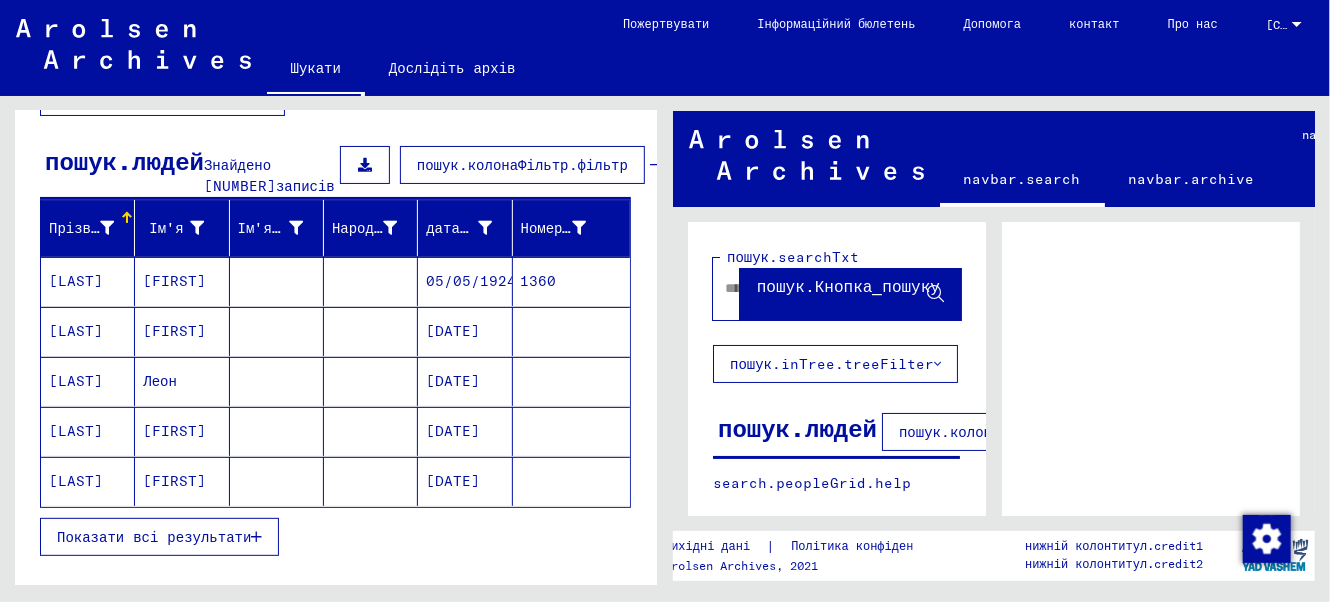 scroll, scrollTop: 181, scrollLeft: 0, axis: vertical 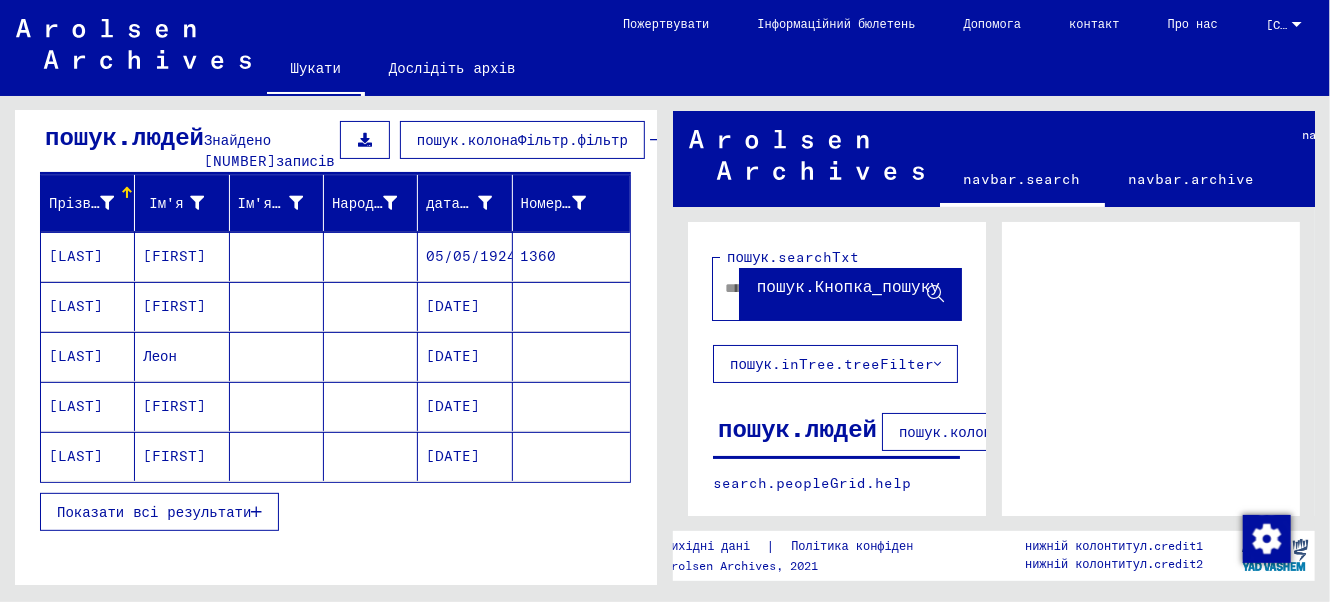 click on "[LAST]" at bounding box center [76, 306] 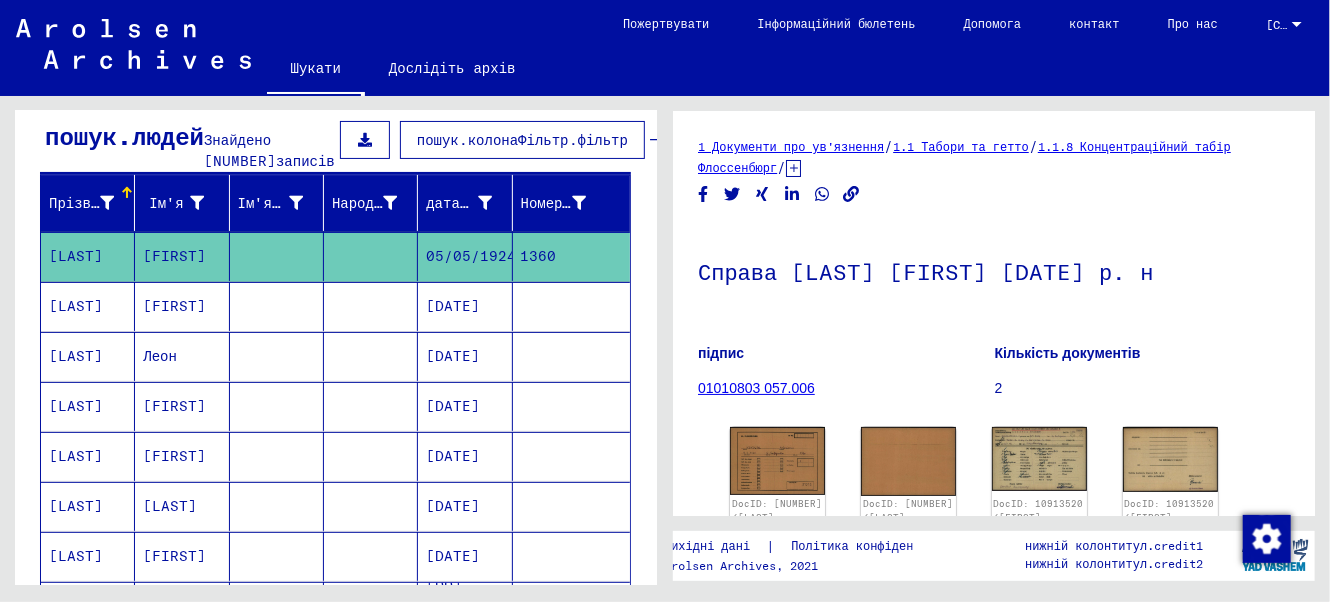scroll, scrollTop: 90, scrollLeft: 0, axis: vertical 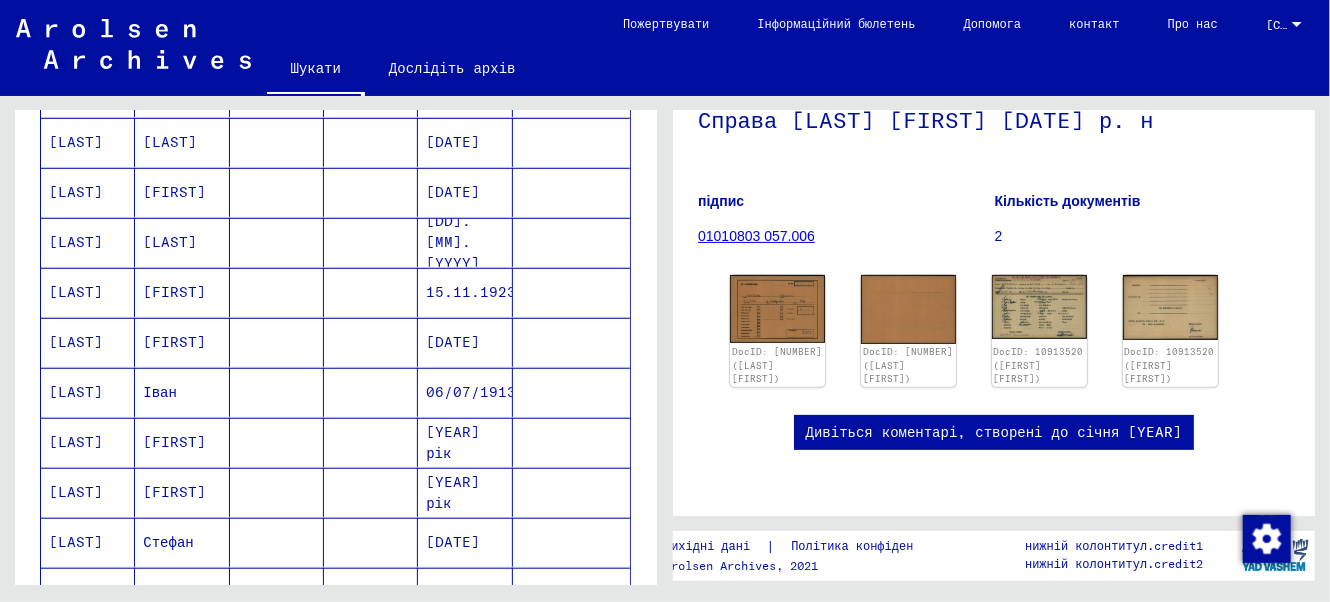 click on "[FIRST]" at bounding box center (174, 492) 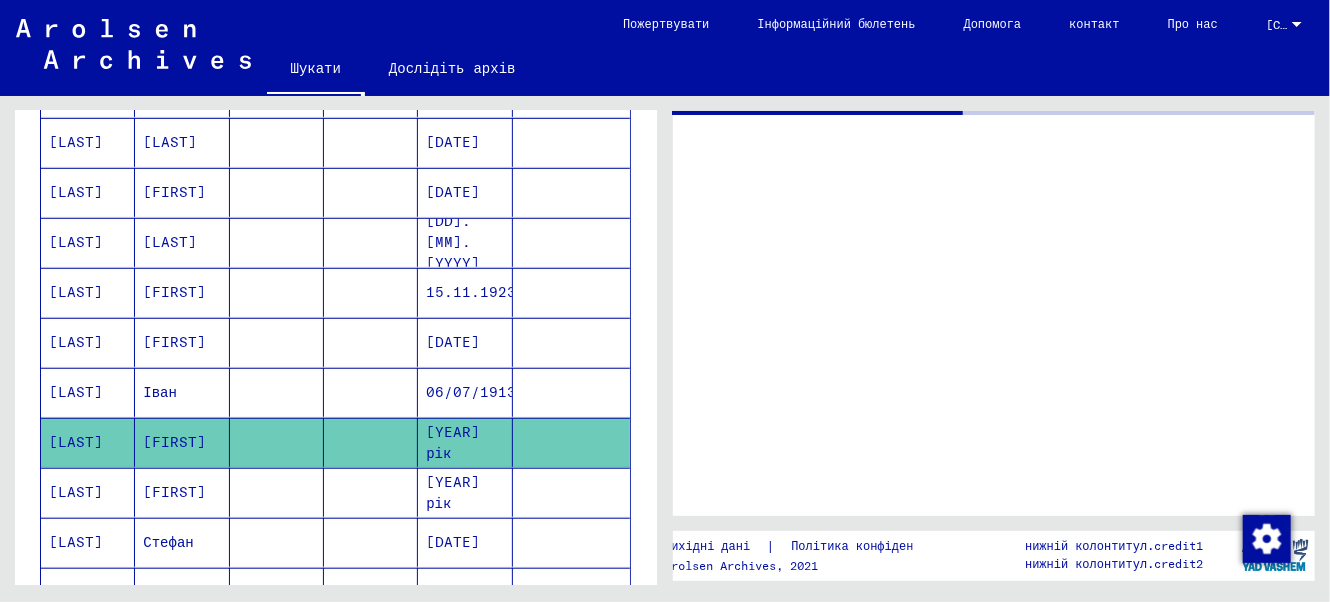 scroll, scrollTop: 0, scrollLeft: 0, axis: both 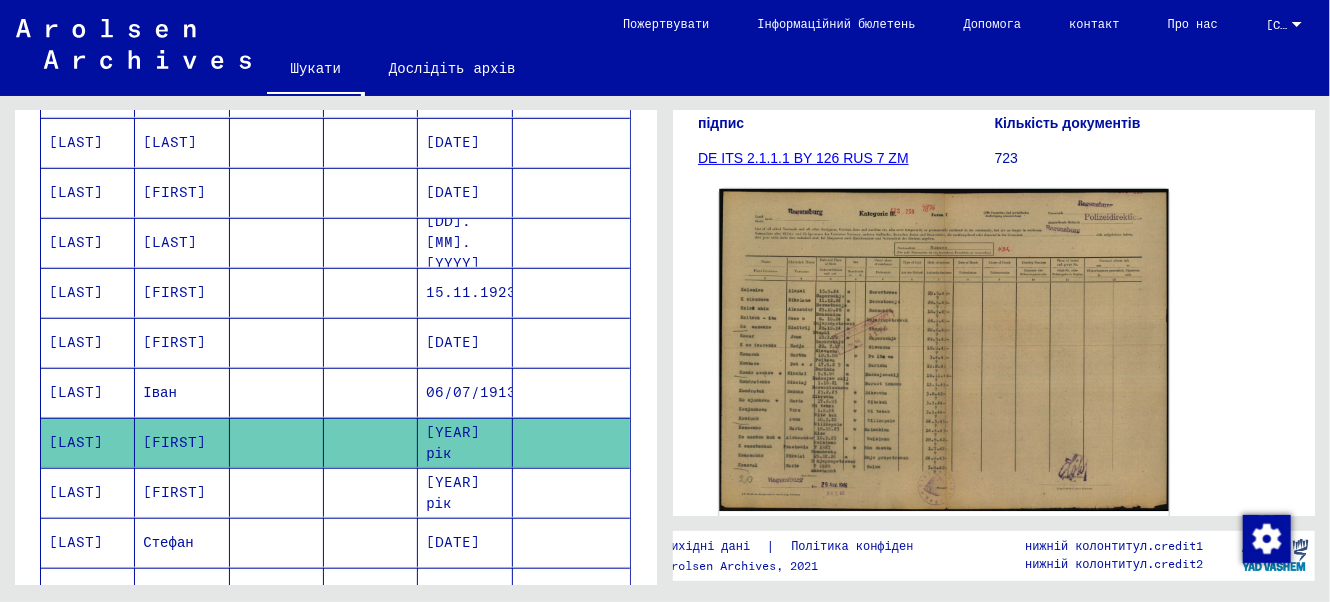 click 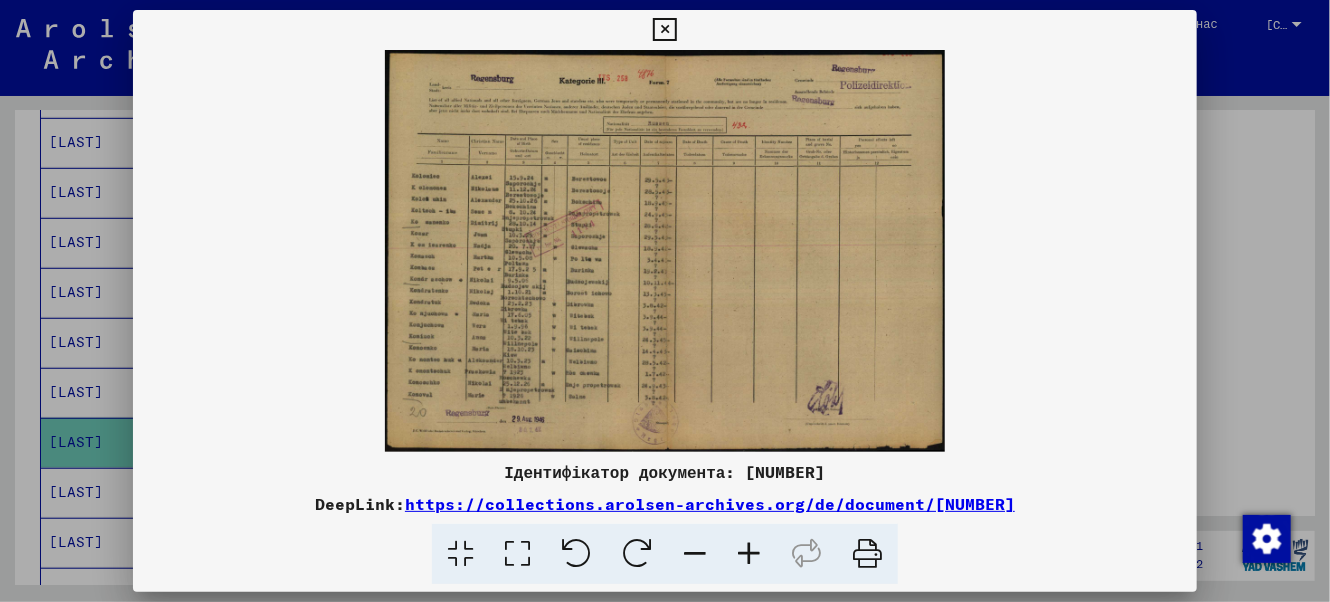 click at bounding box center [749, 554] 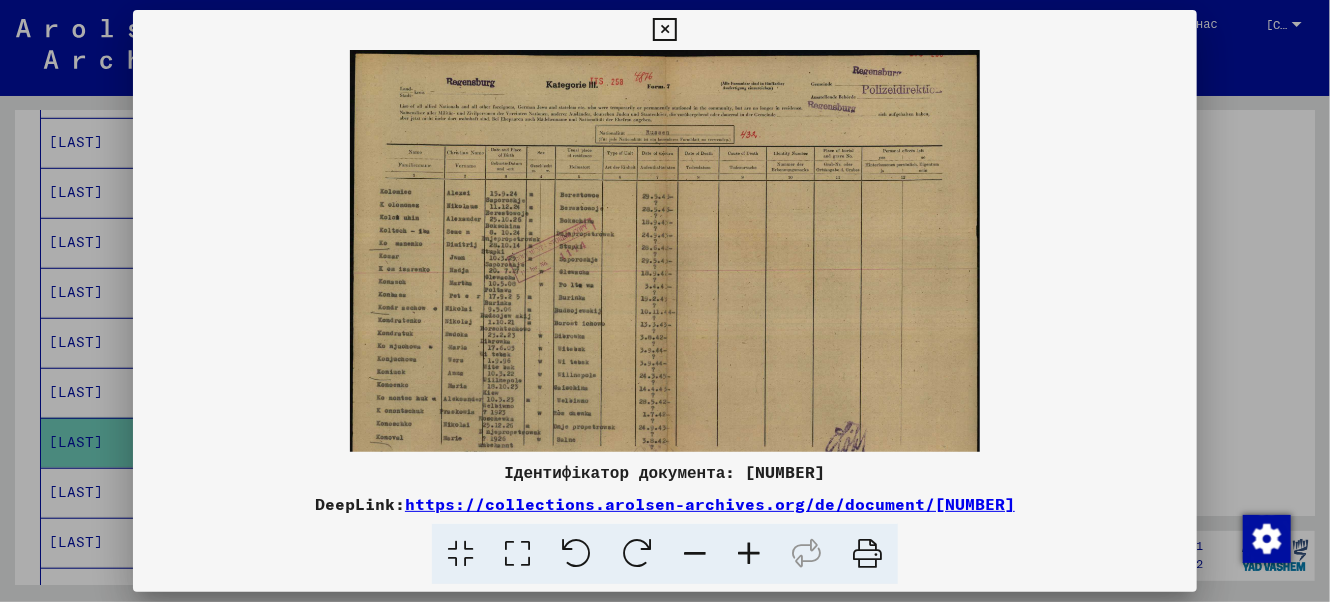 click at bounding box center (749, 554) 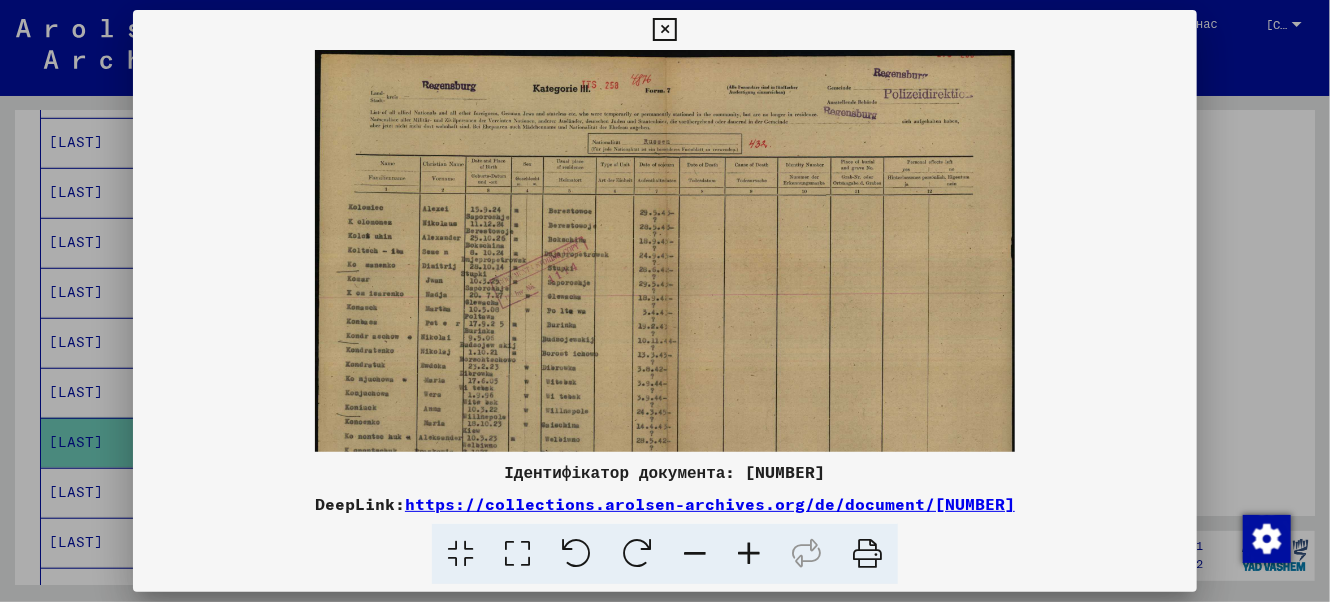 click at bounding box center (749, 554) 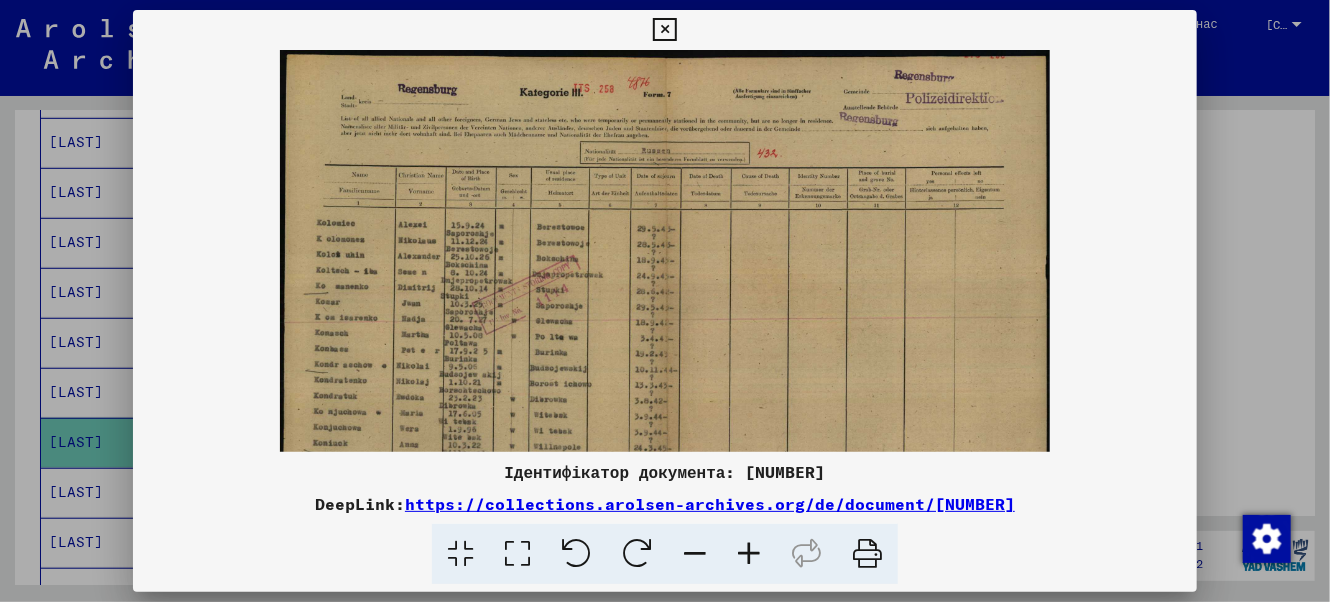 click at bounding box center (749, 554) 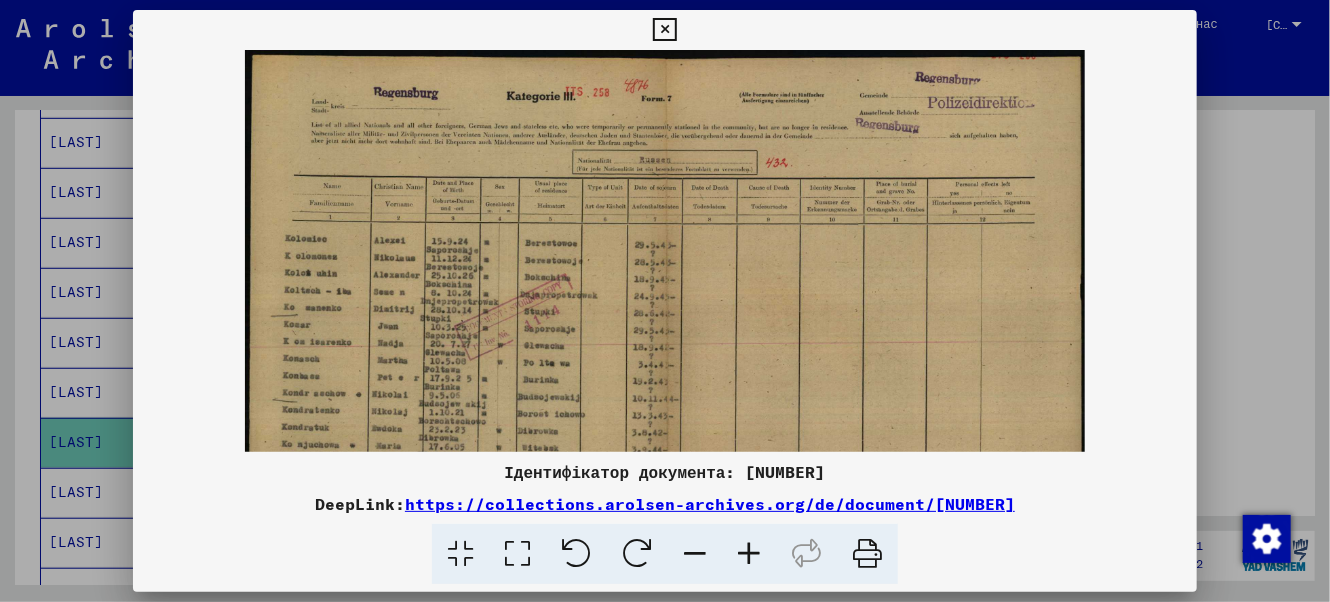 click at bounding box center (749, 554) 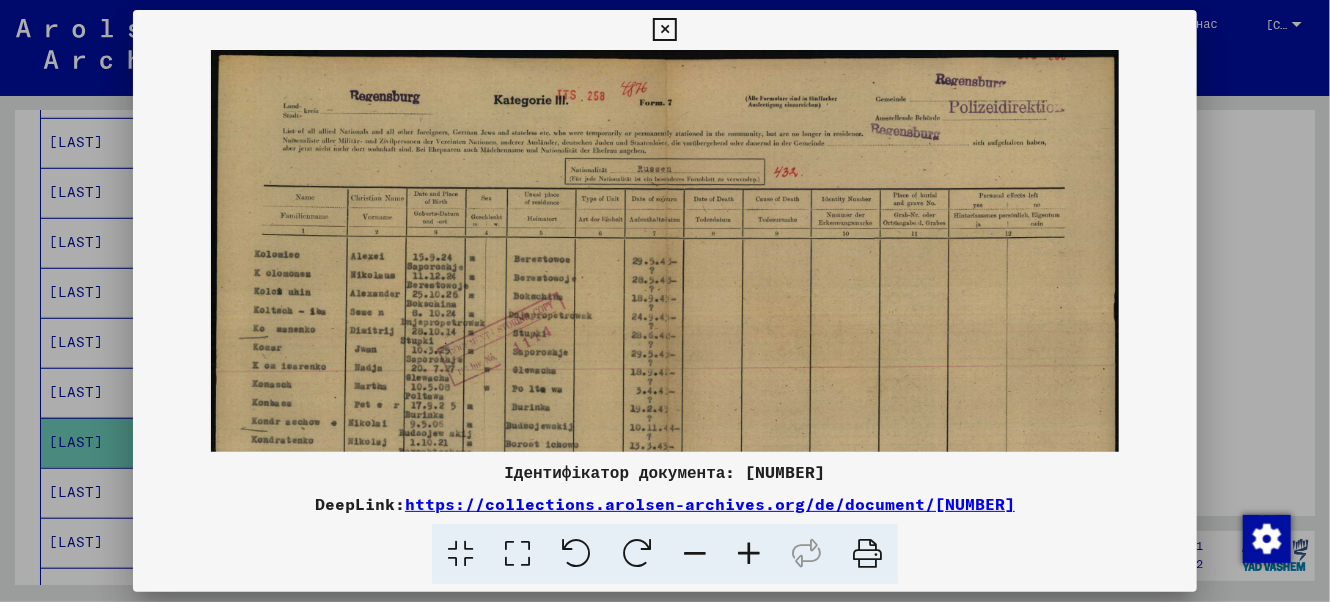 click at bounding box center (749, 554) 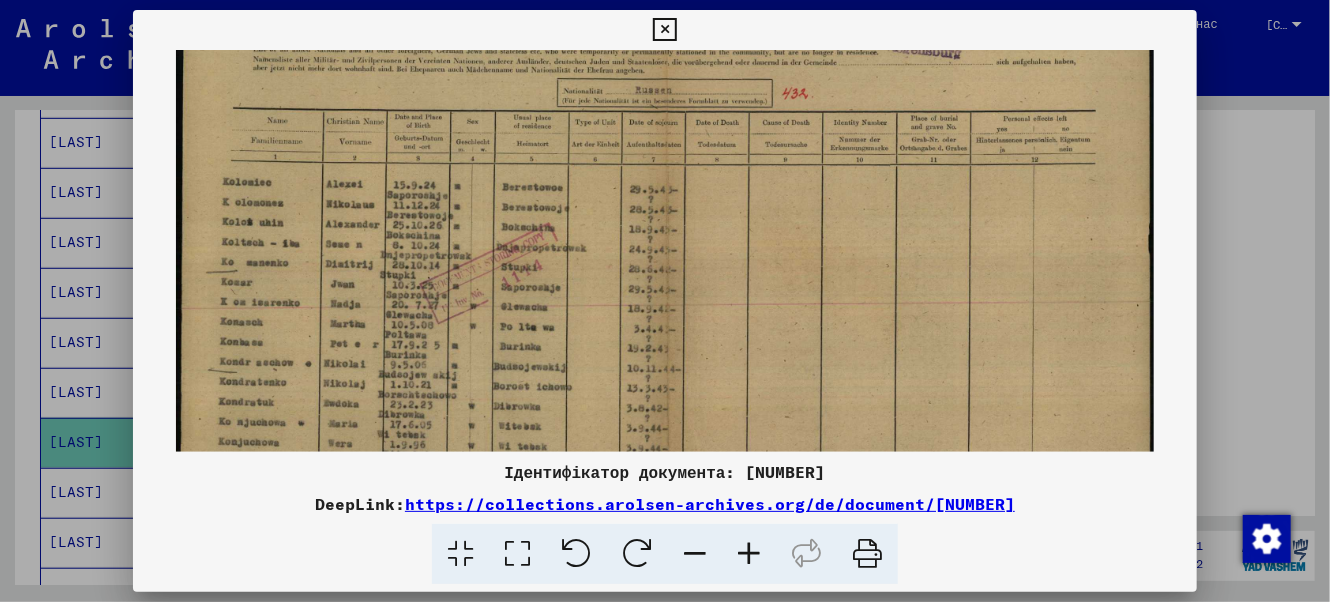 scroll, scrollTop: 112, scrollLeft: 0, axis: vertical 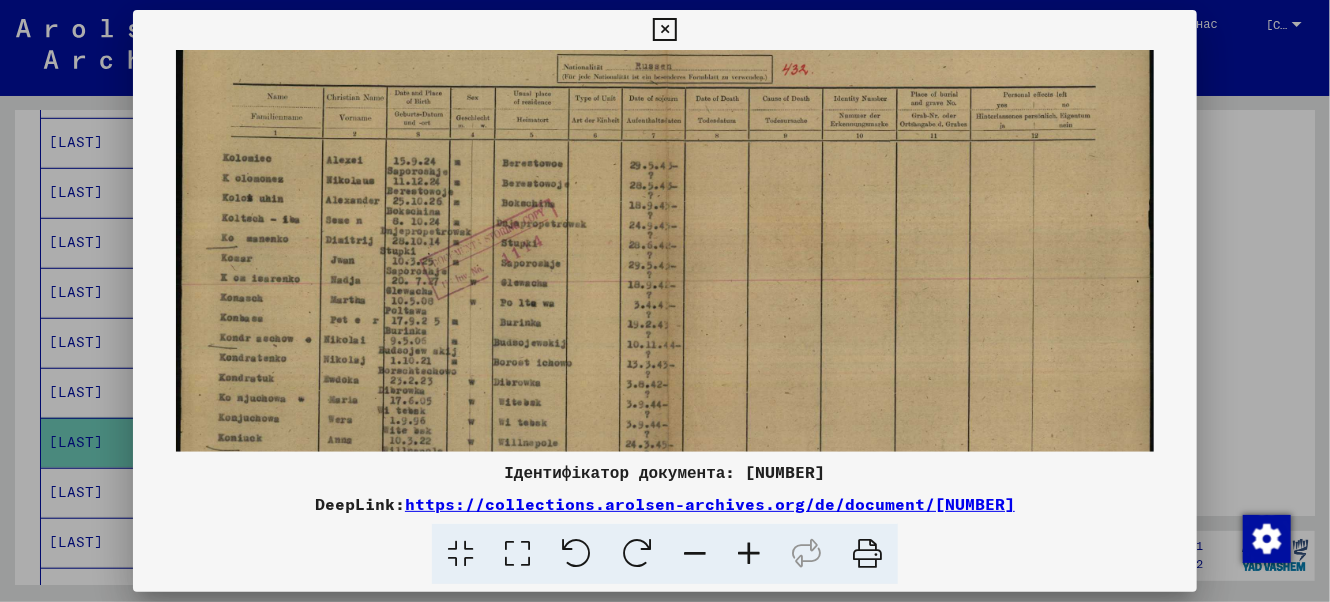 drag, startPoint x: 503, startPoint y: 367, endPoint x: 521, endPoint y: 253, distance: 115.41231 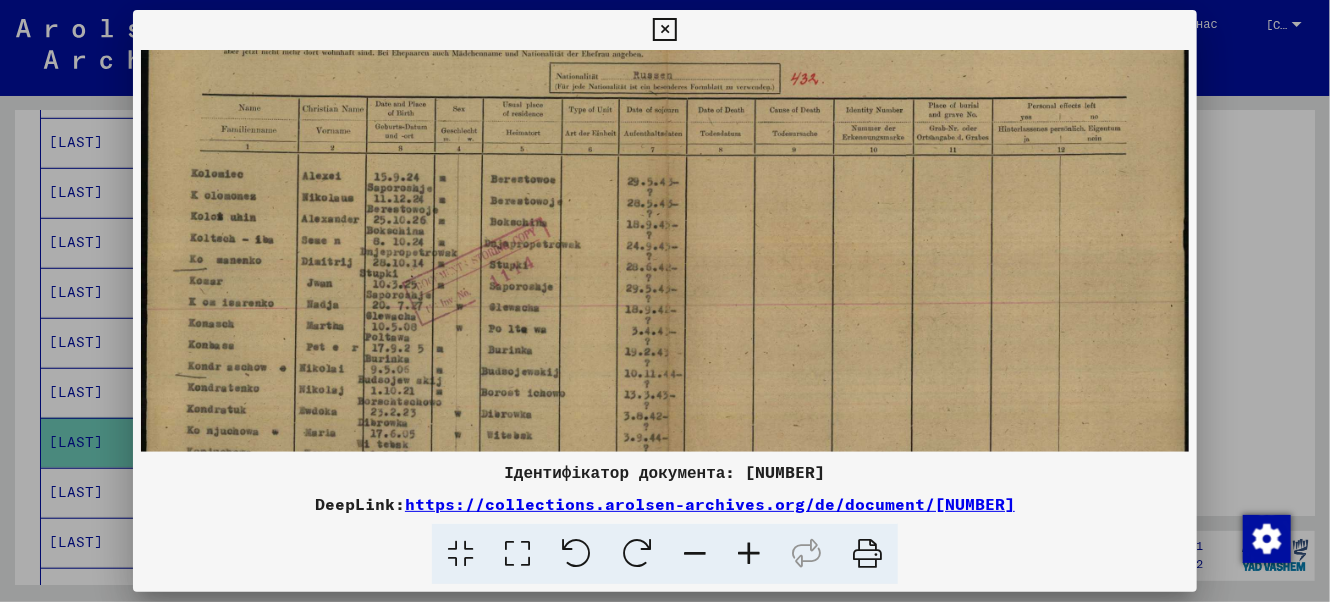 click at bounding box center [749, 554] 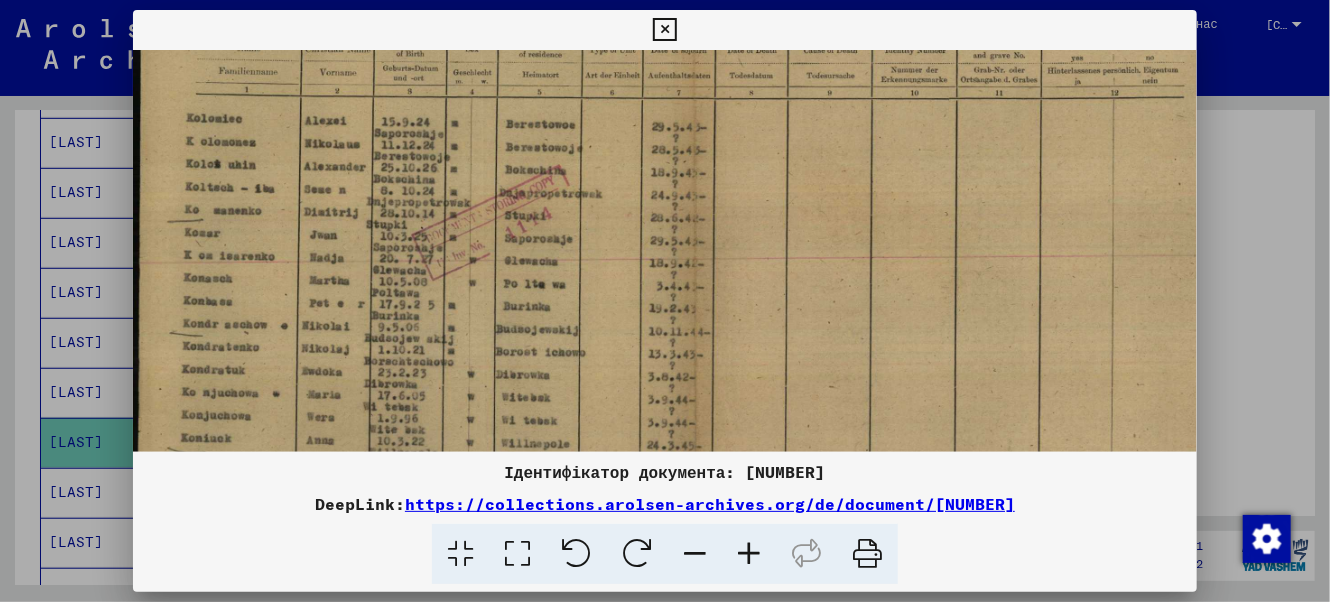 scroll, scrollTop: 241, scrollLeft: 0, axis: vertical 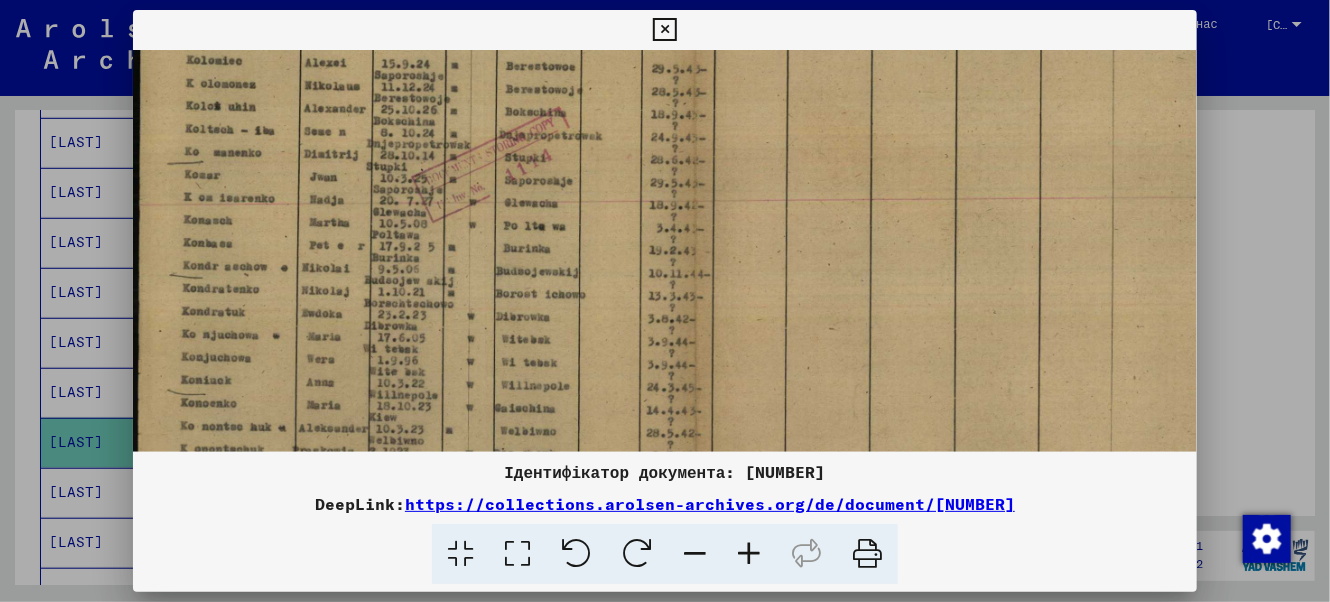 drag, startPoint x: 514, startPoint y: 368, endPoint x: 562, endPoint y: 243, distance: 133.89922 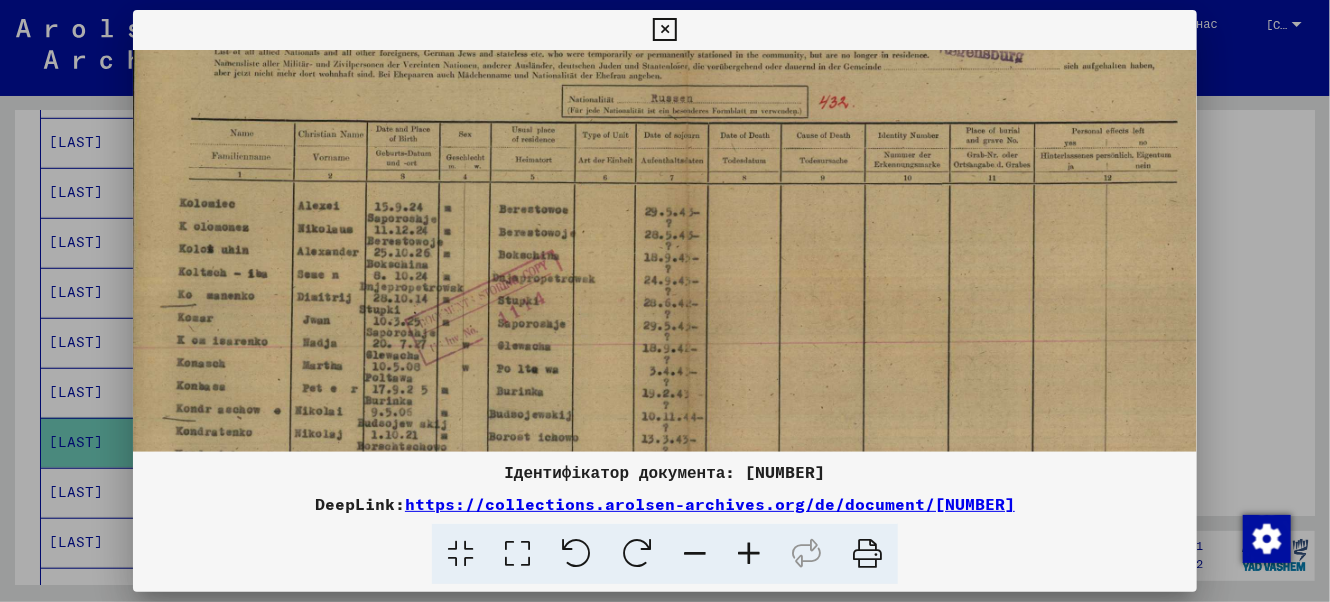 scroll, scrollTop: 104, scrollLeft: 9, axis: both 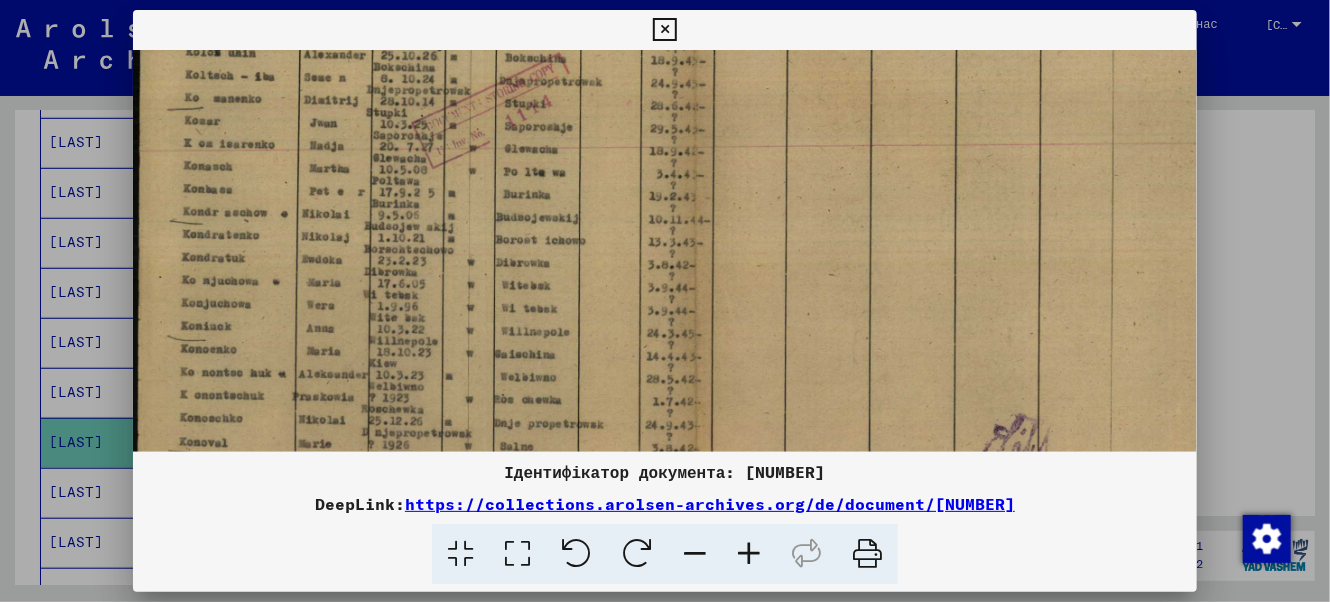 drag, startPoint x: 290, startPoint y: 275, endPoint x: 326, endPoint y: 184, distance: 97.862144 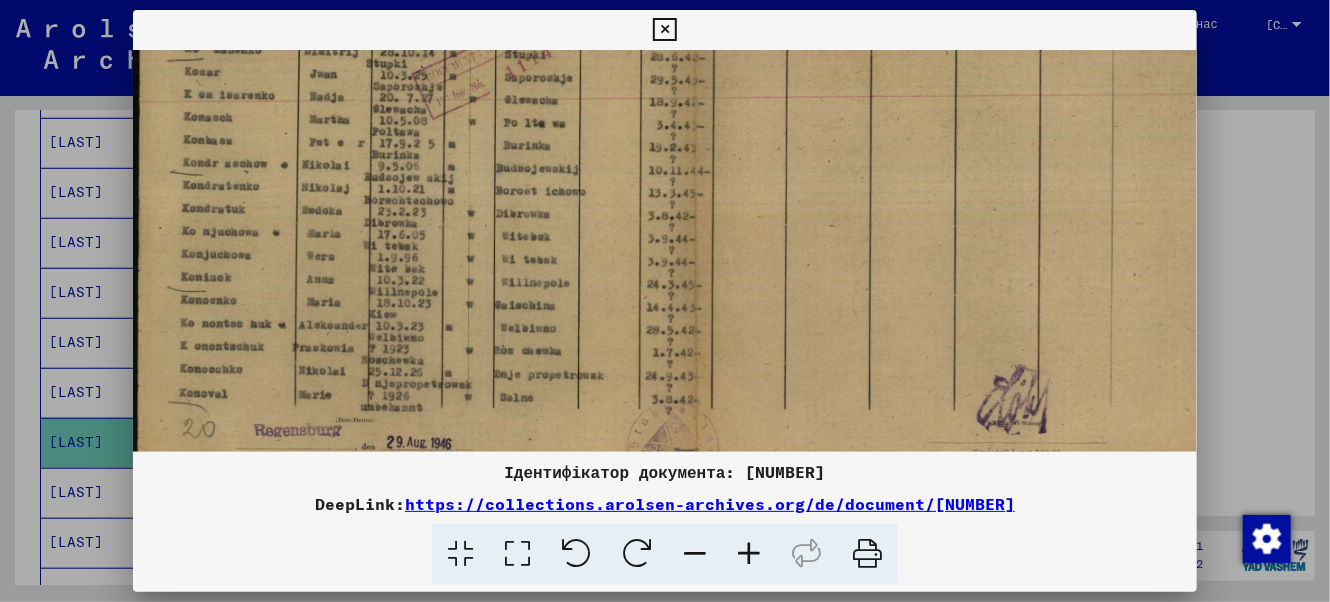 scroll, scrollTop: 350, scrollLeft: 0, axis: vertical 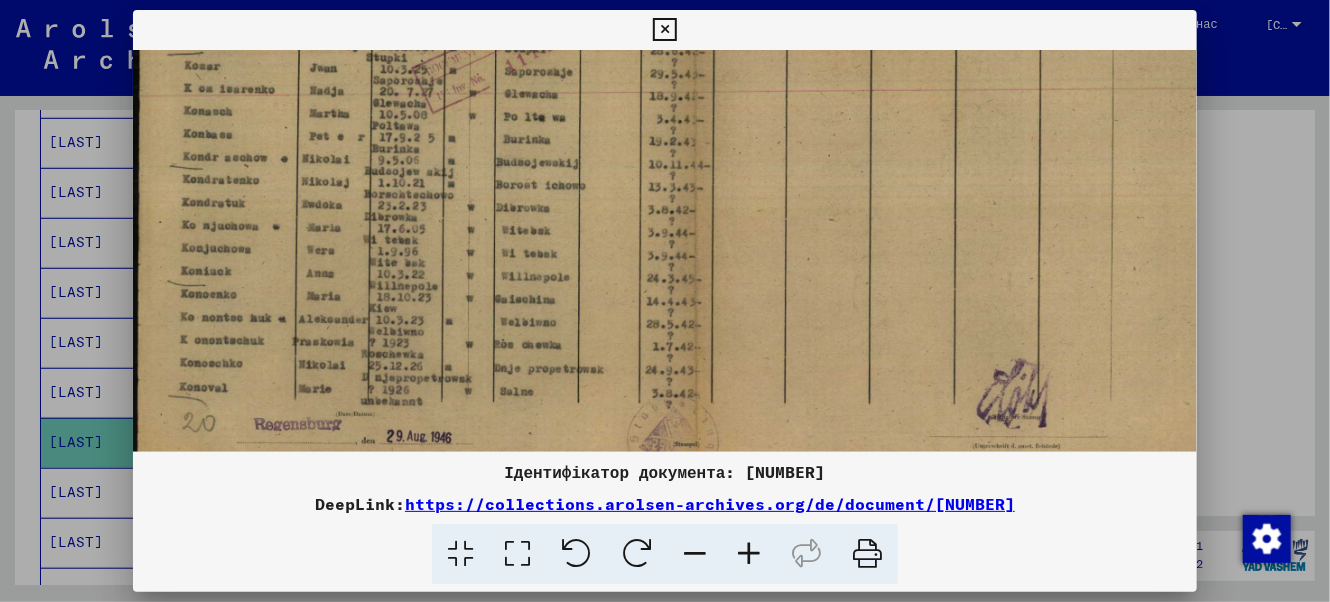 drag, startPoint x: 300, startPoint y: 357, endPoint x: 308, endPoint y: 309, distance: 48.6621 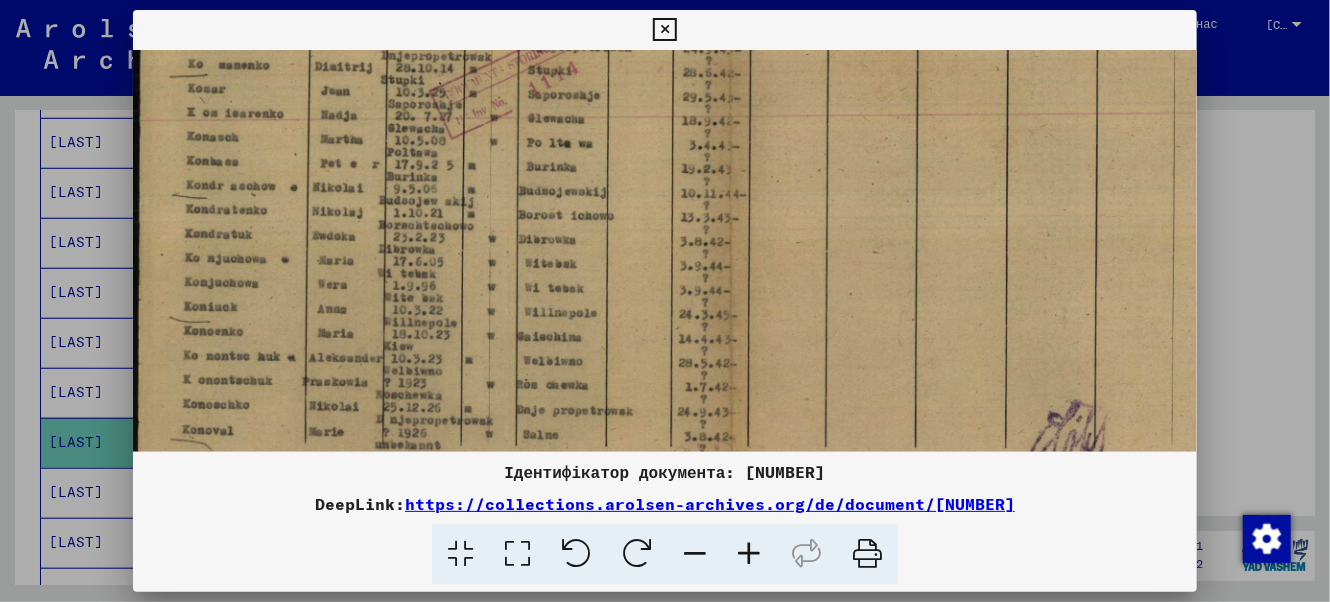 click at bounding box center (749, 554) 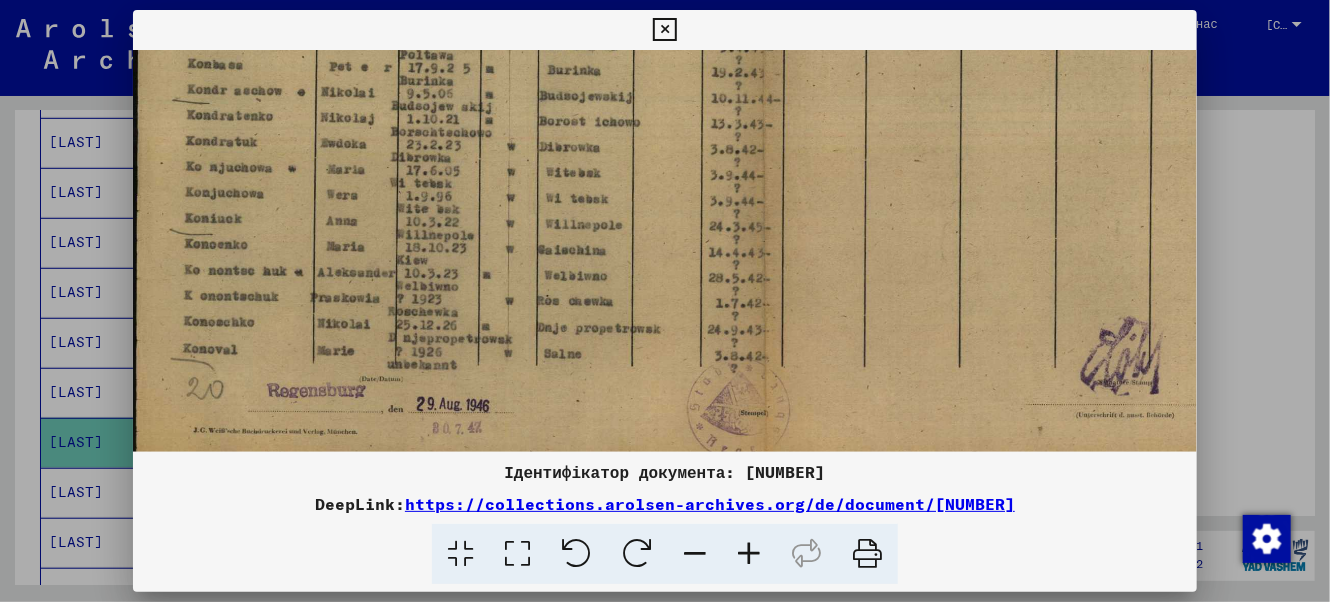 scroll, scrollTop: 475, scrollLeft: 2, axis: both 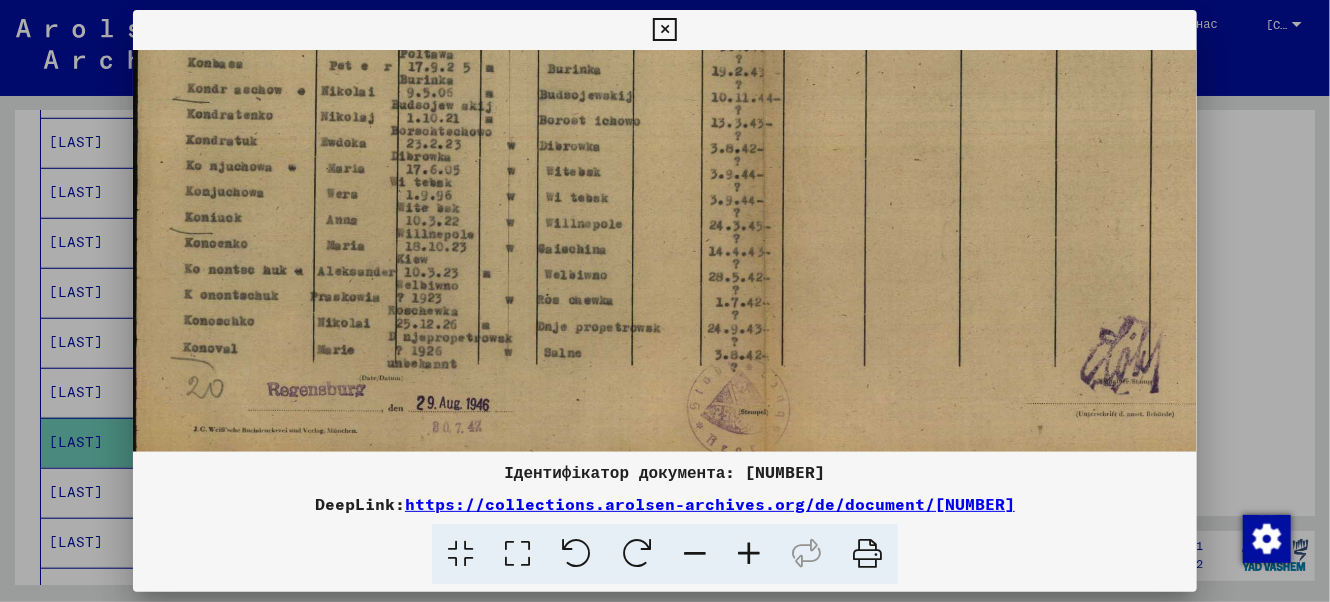 drag, startPoint x: 687, startPoint y: 349, endPoint x: 690, endPoint y: 269, distance: 80.05623 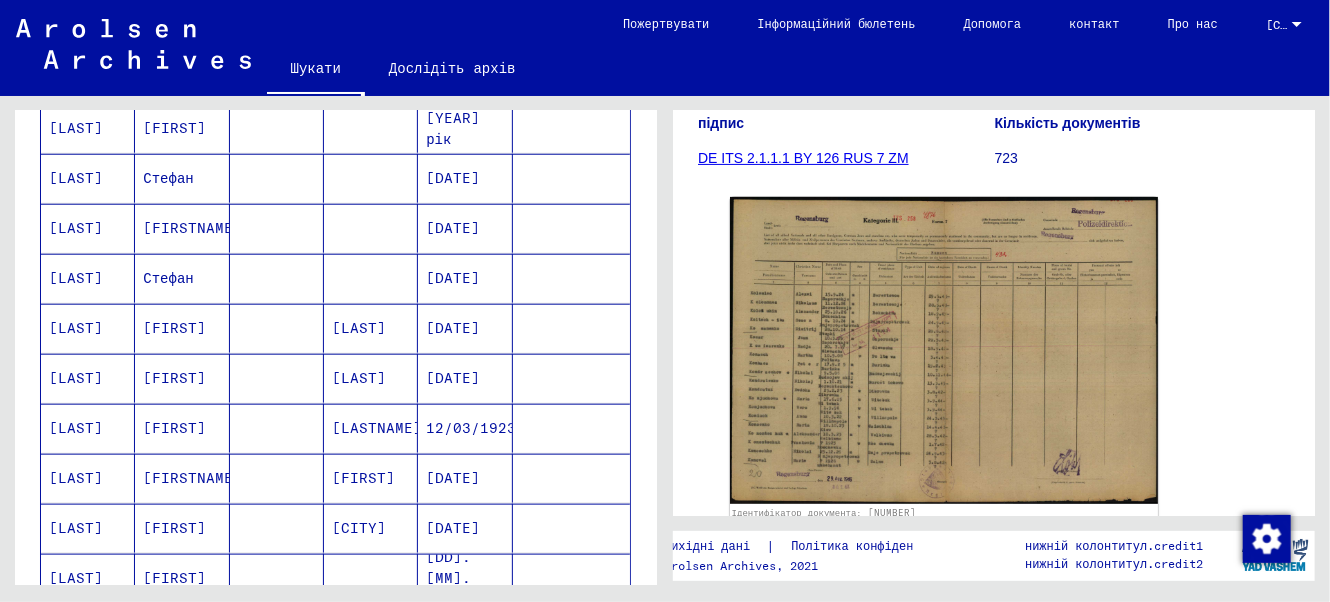 scroll, scrollTop: 999, scrollLeft: 0, axis: vertical 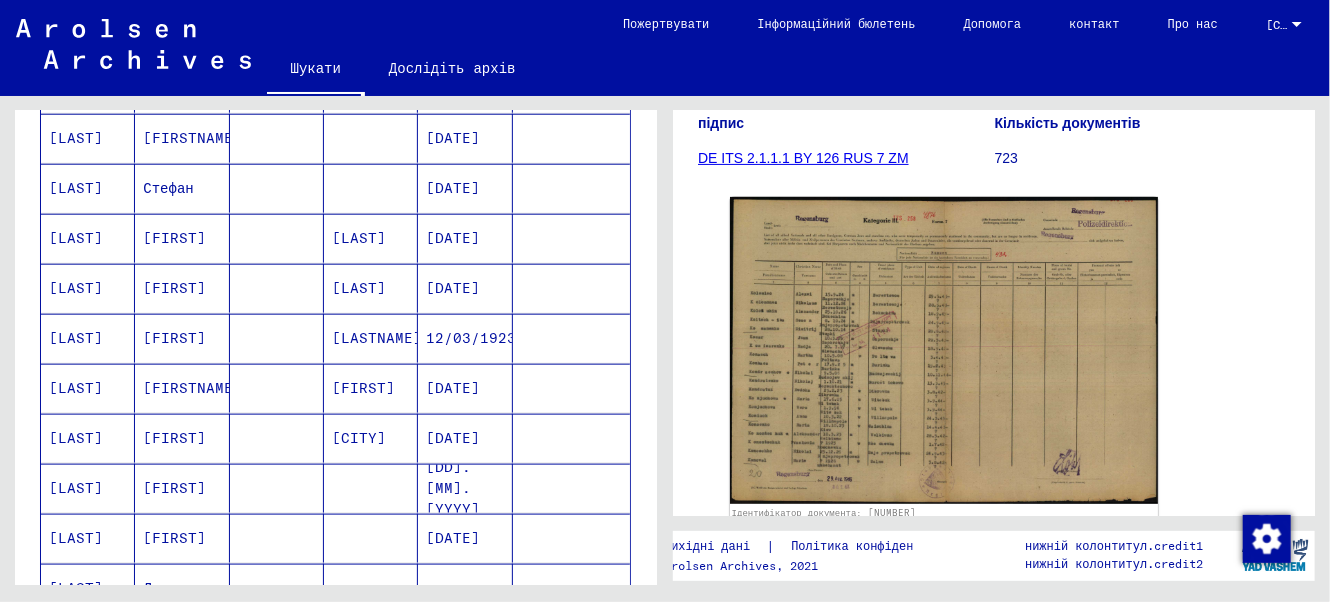 click on "[FIRST]" at bounding box center [182, 388] 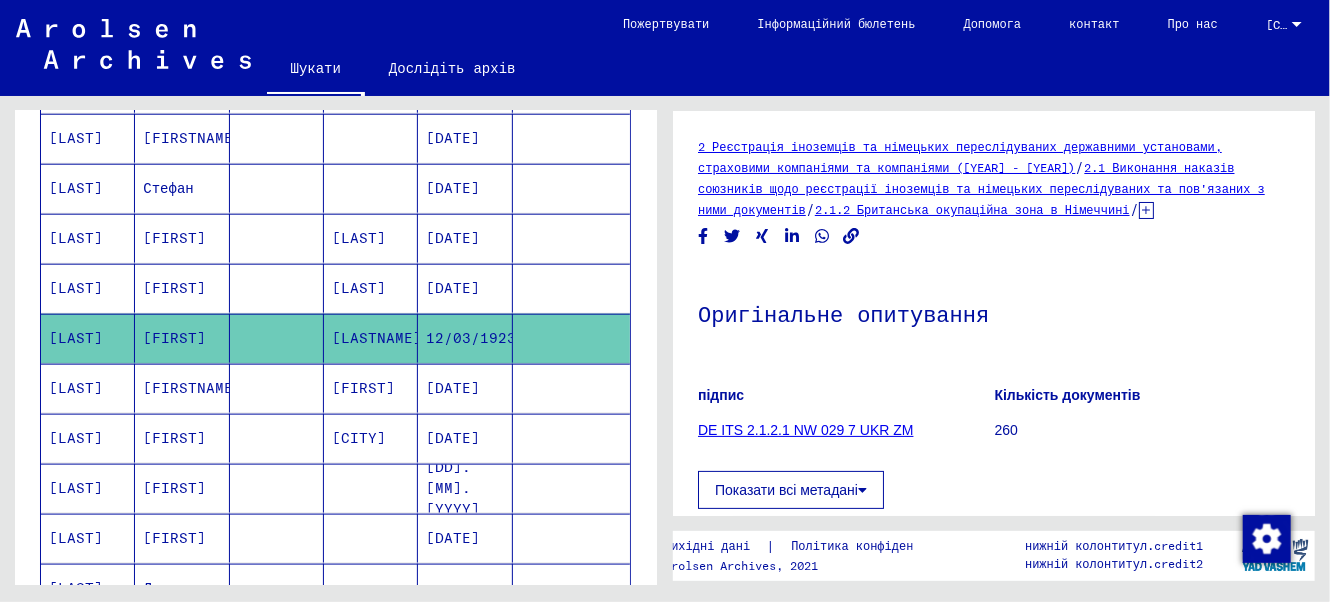 scroll, scrollTop: 0, scrollLeft: 0, axis: both 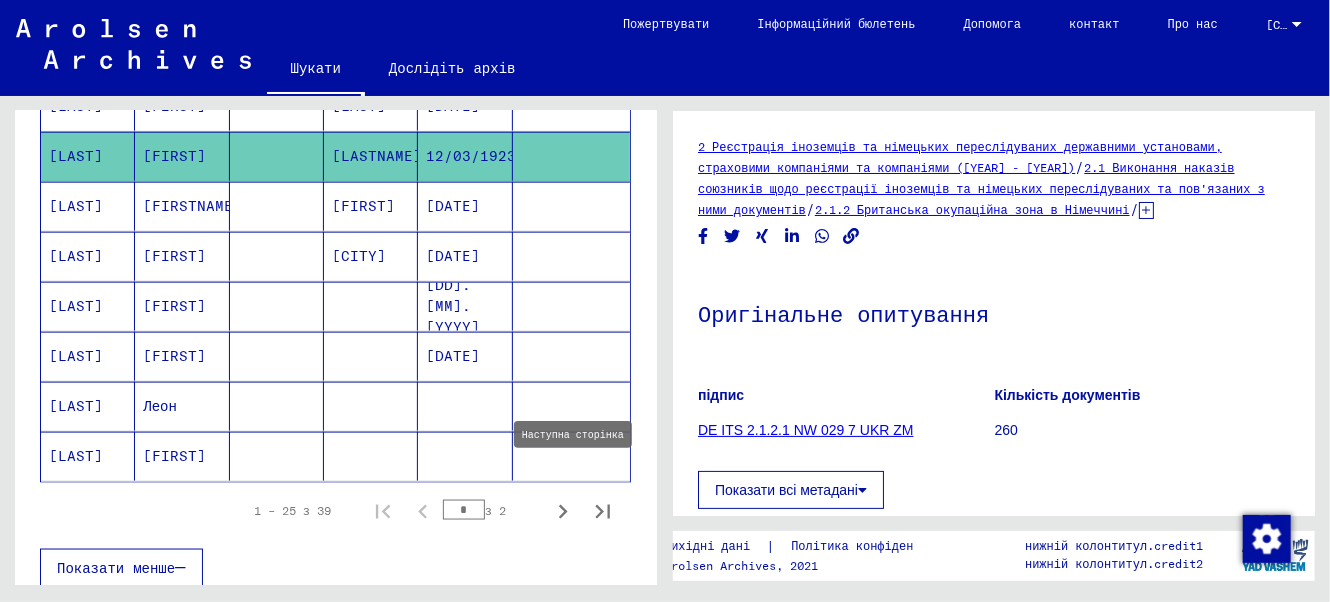 click 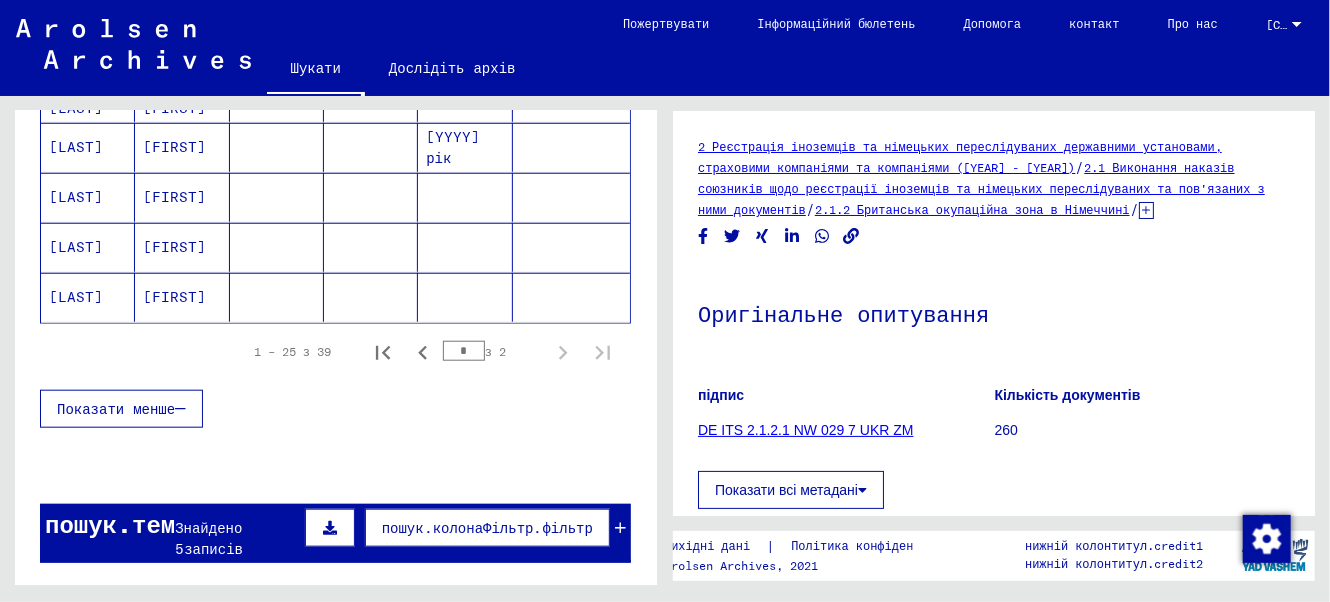 scroll, scrollTop: 727, scrollLeft: 0, axis: vertical 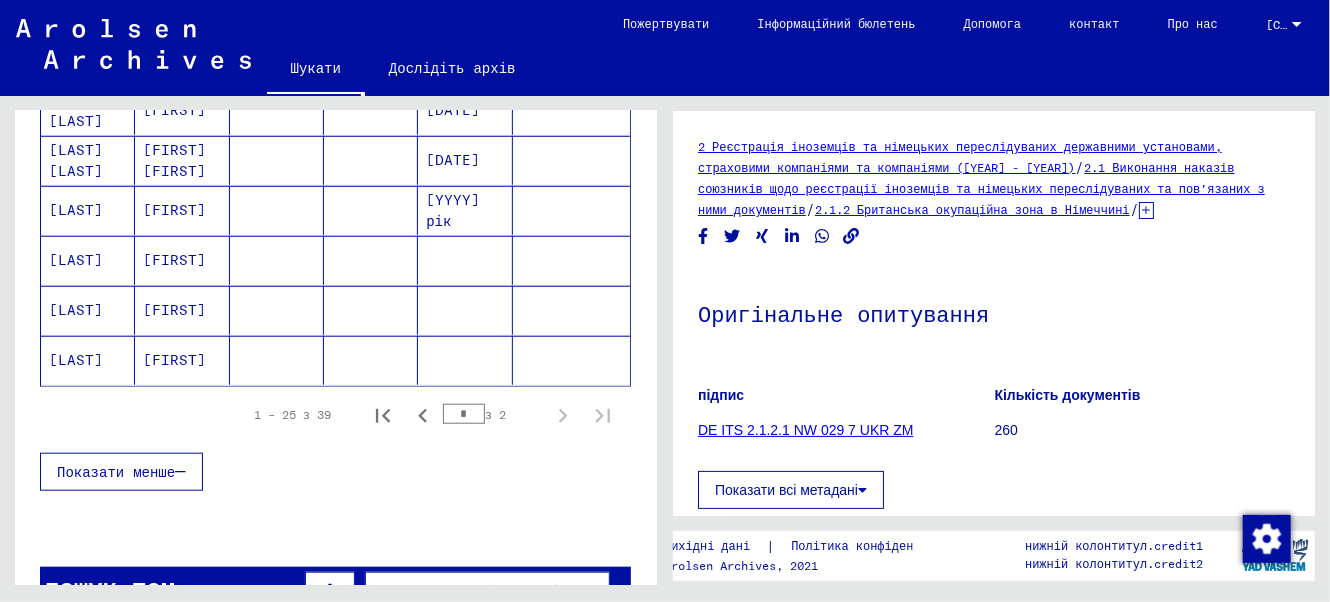 click on "[FIRST]" 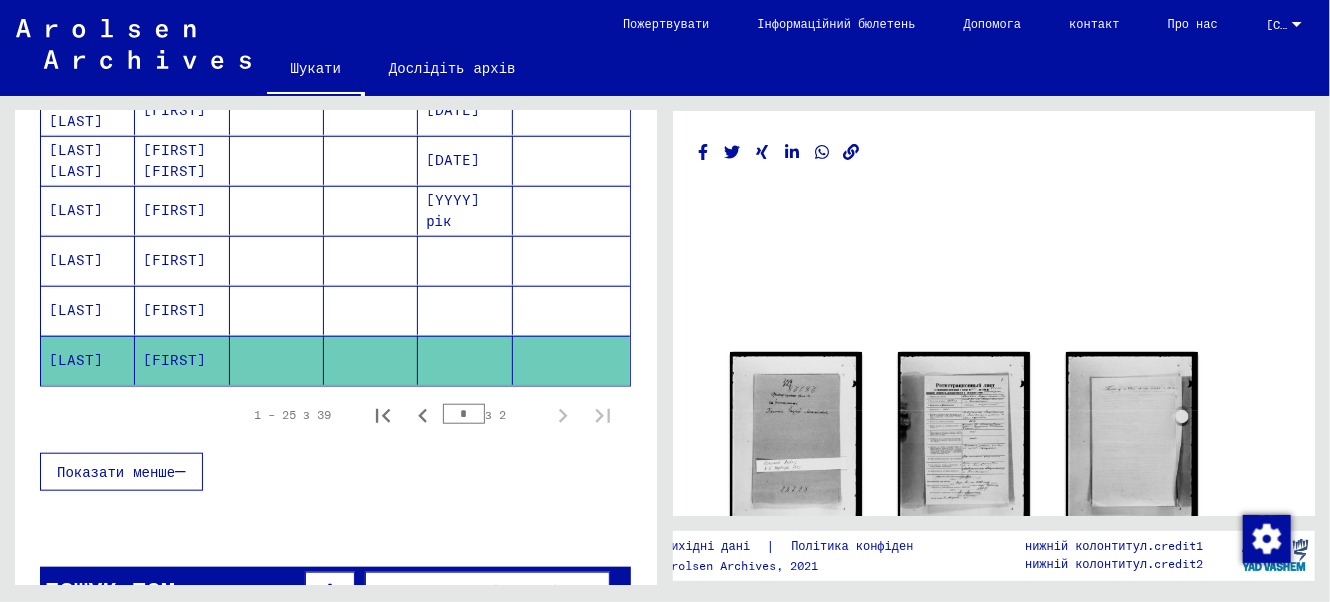 scroll, scrollTop: 0, scrollLeft: 0, axis: both 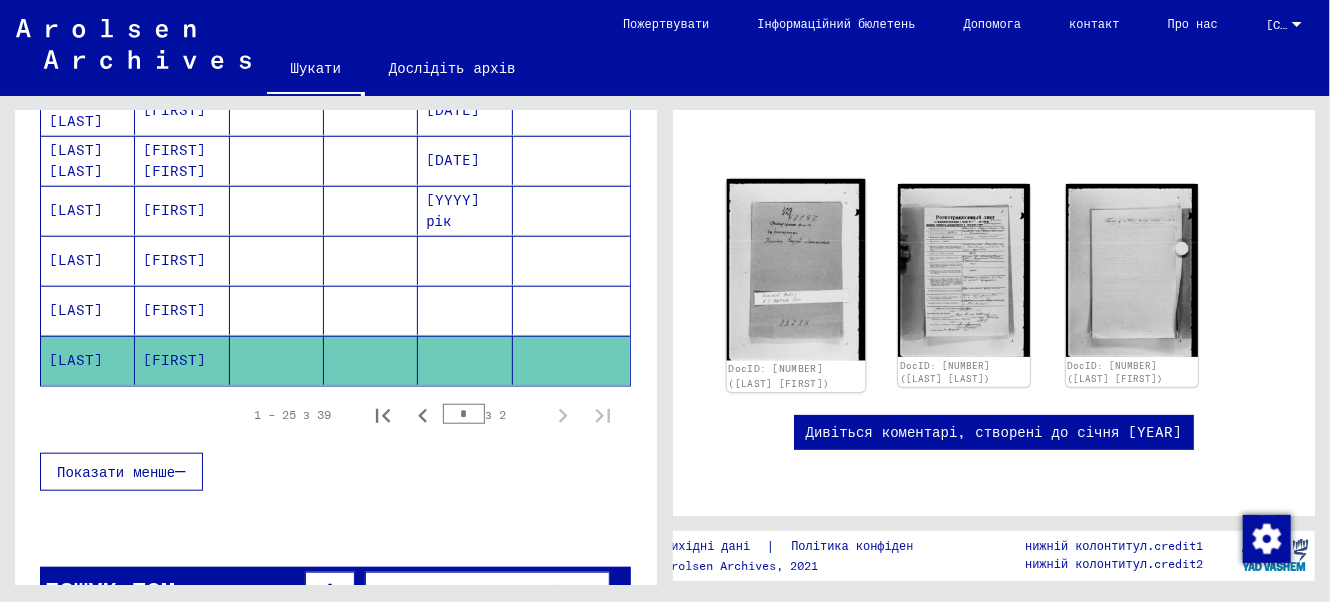click 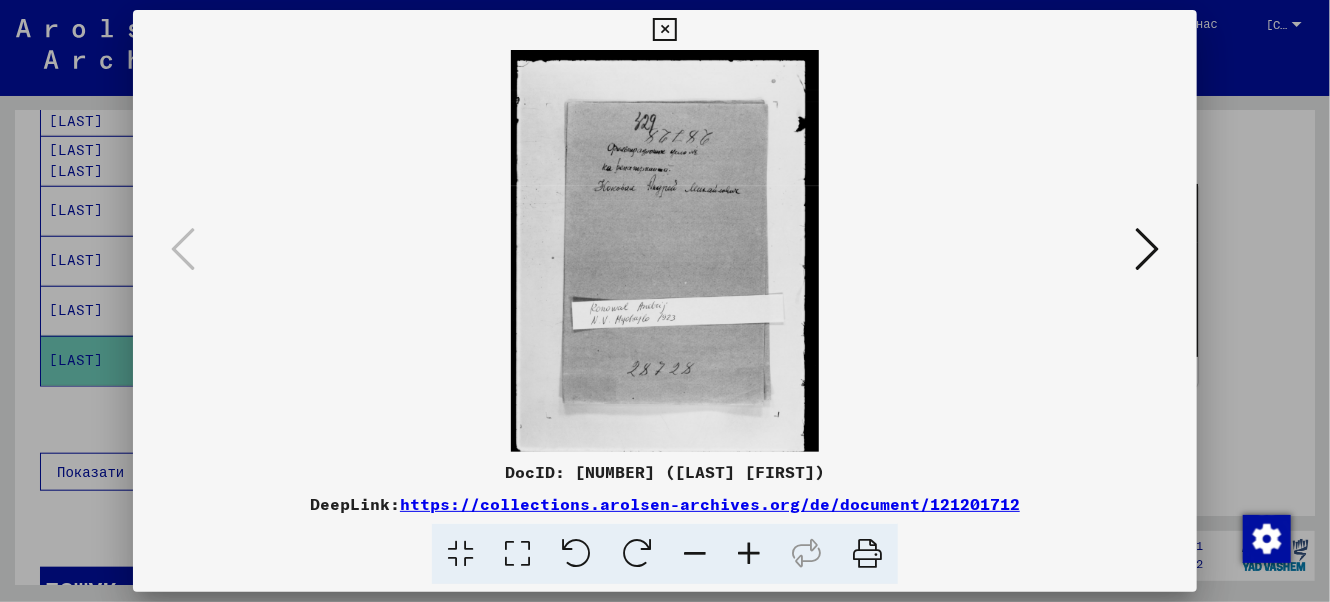 click at bounding box center [749, 554] 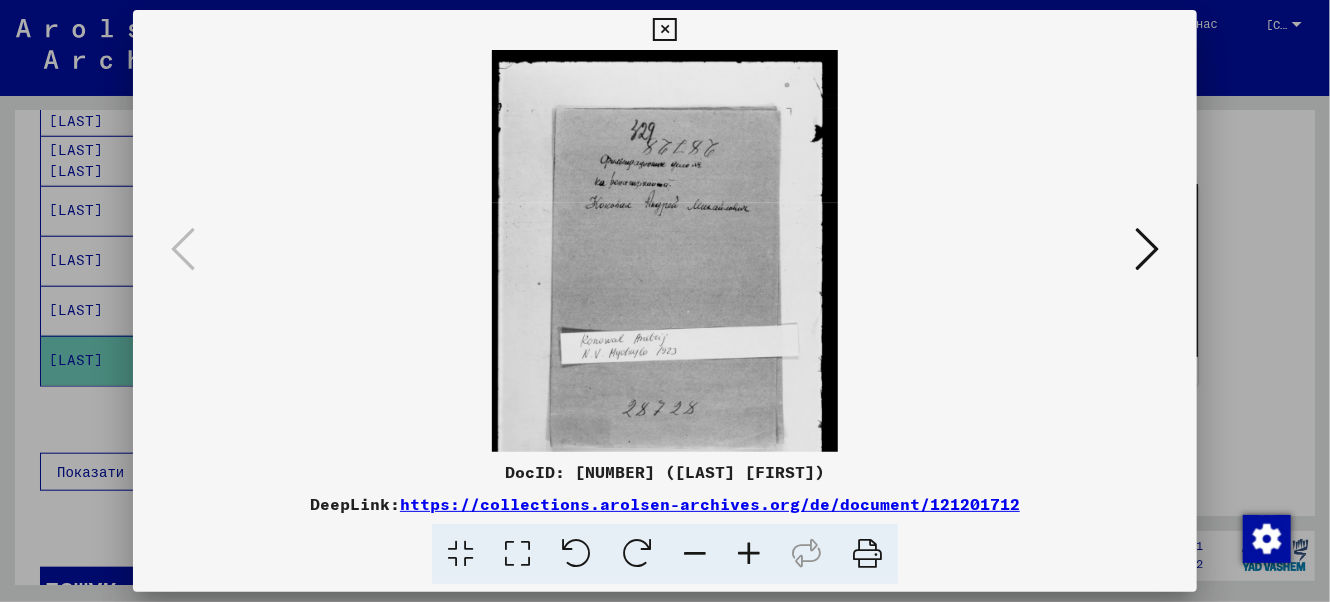 click at bounding box center (749, 554) 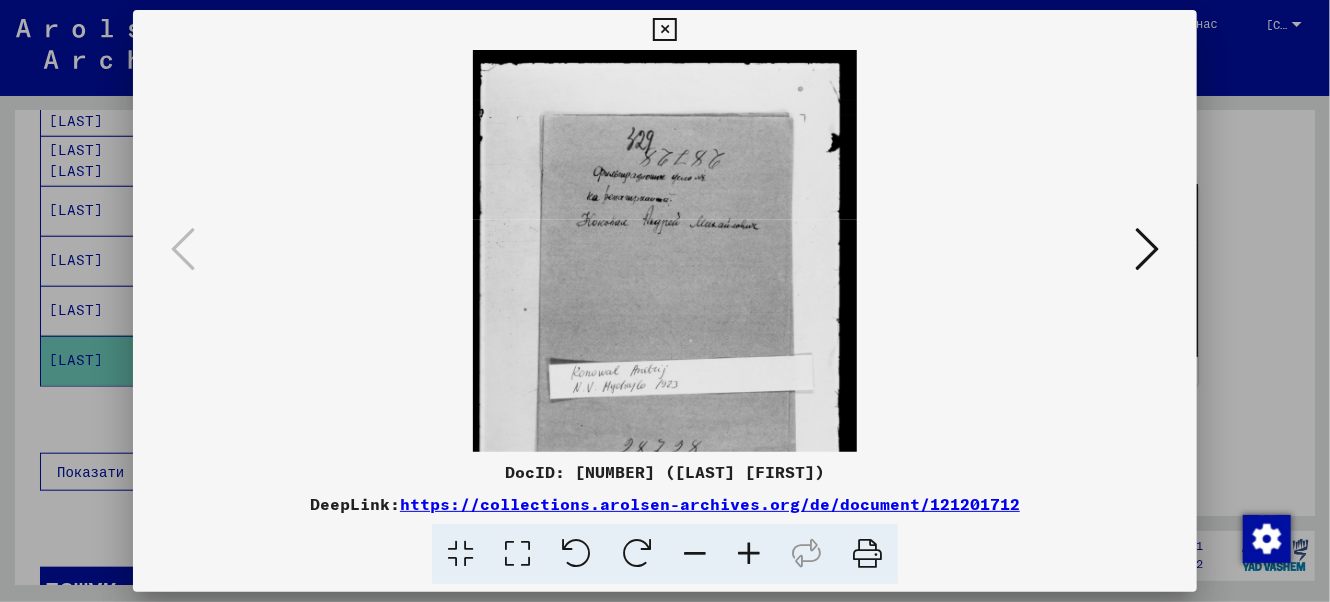 click at bounding box center [749, 554] 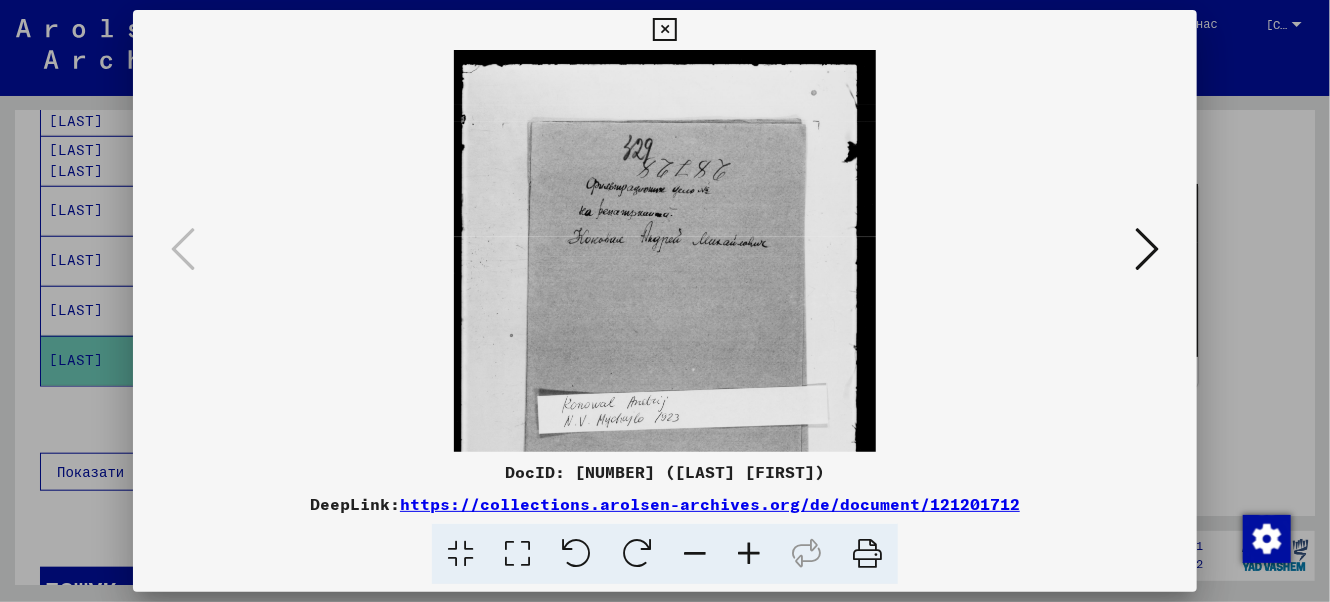 click at bounding box center [749, 554] 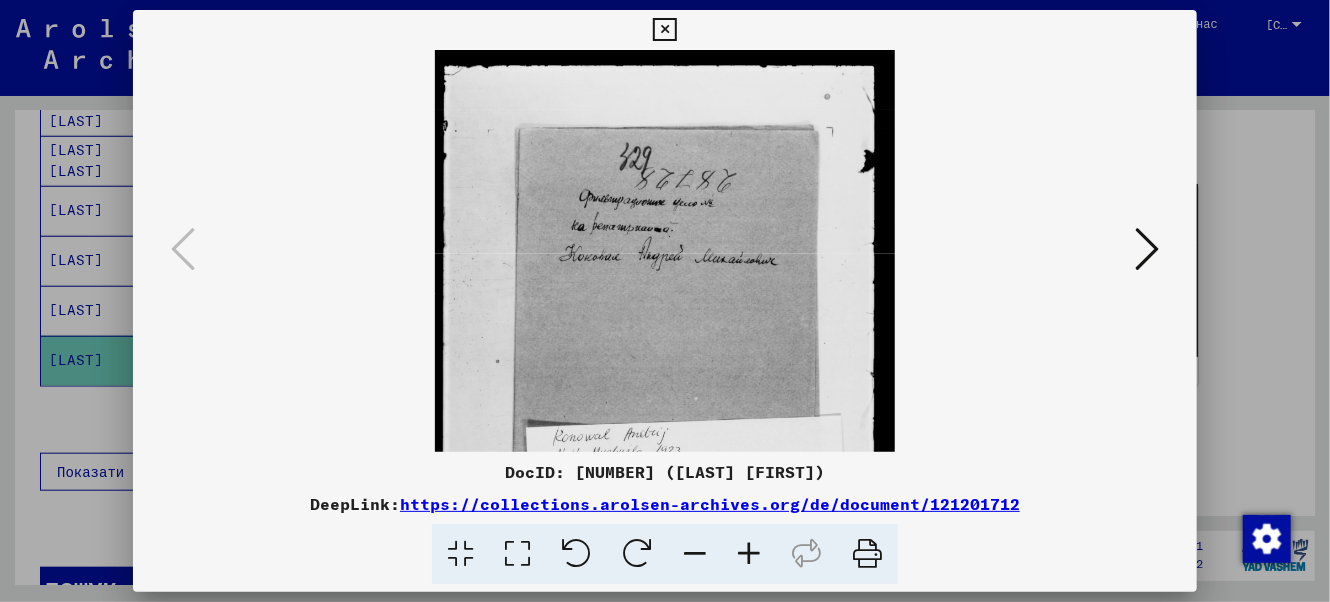 click at bounding box center (749, 554) 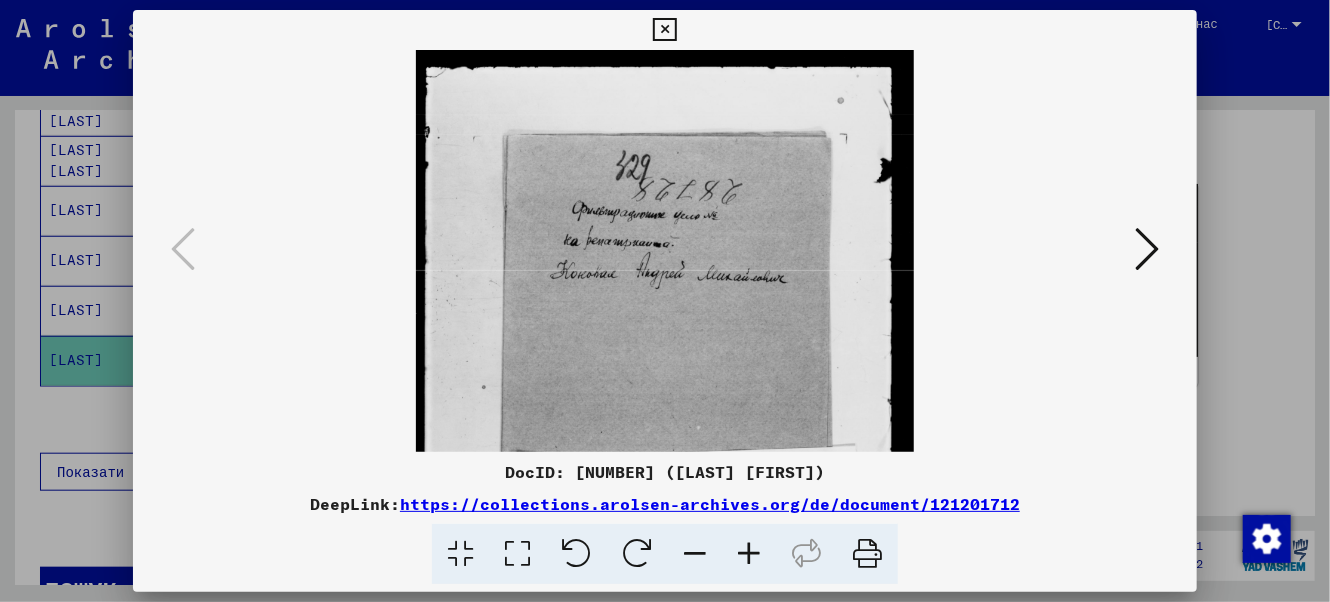 click at bounding box center [749, 554] 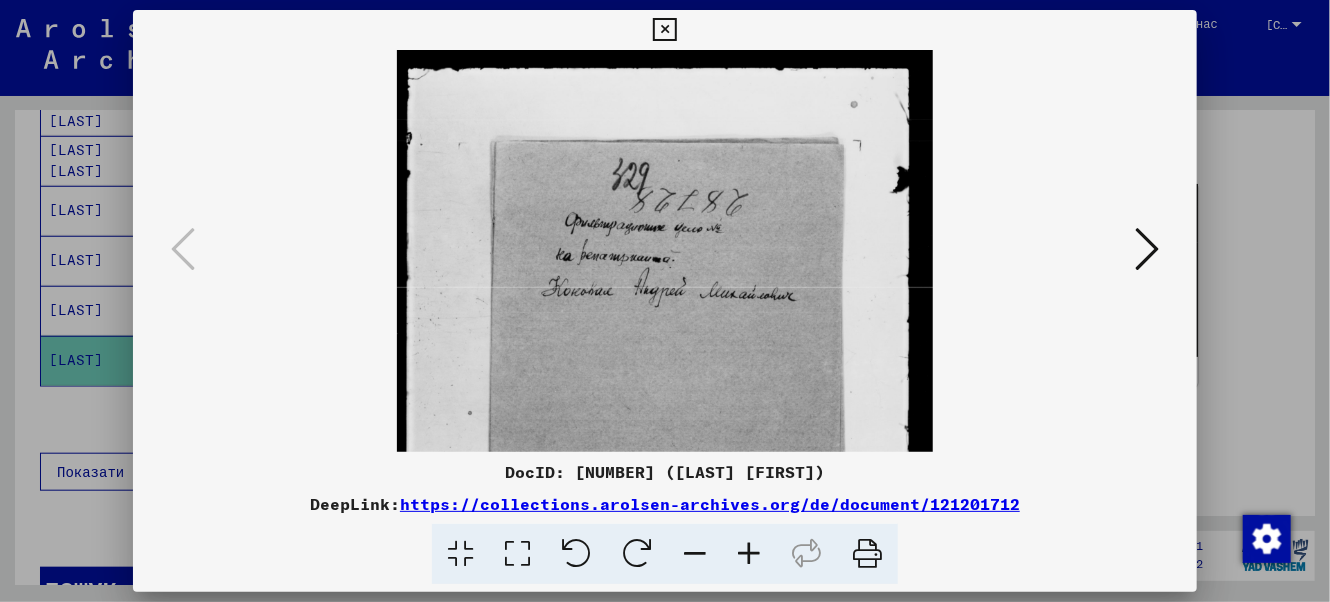 click at bounding box center (749, 554) 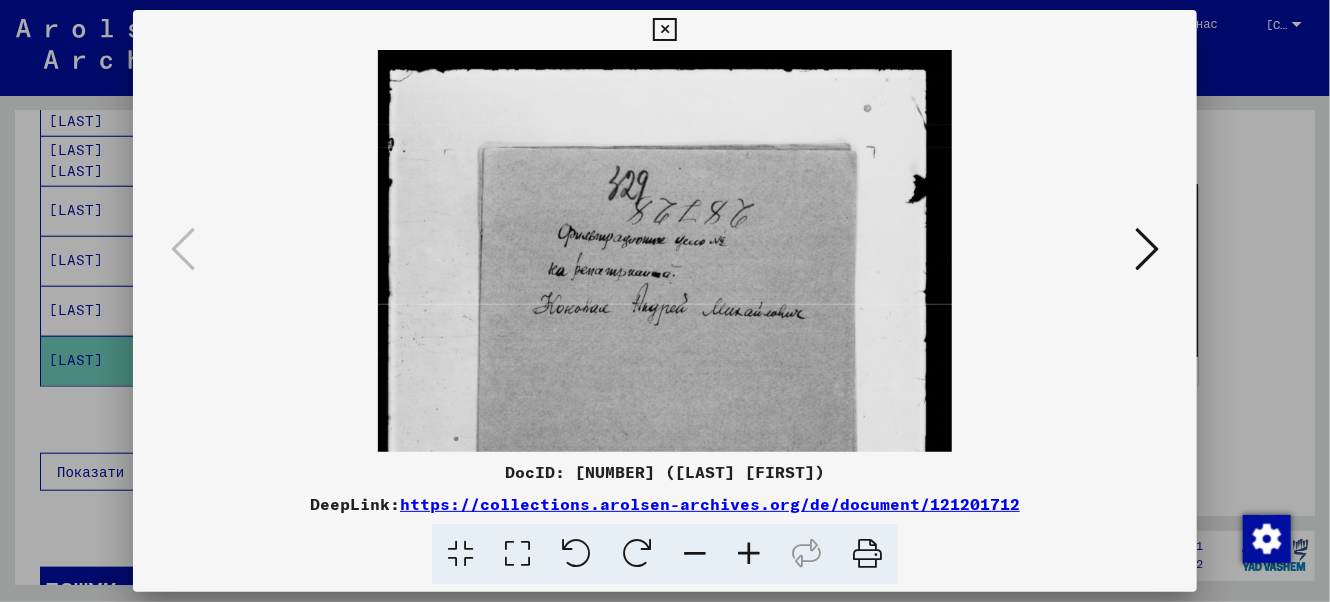 click at bounding box center (749, 554) 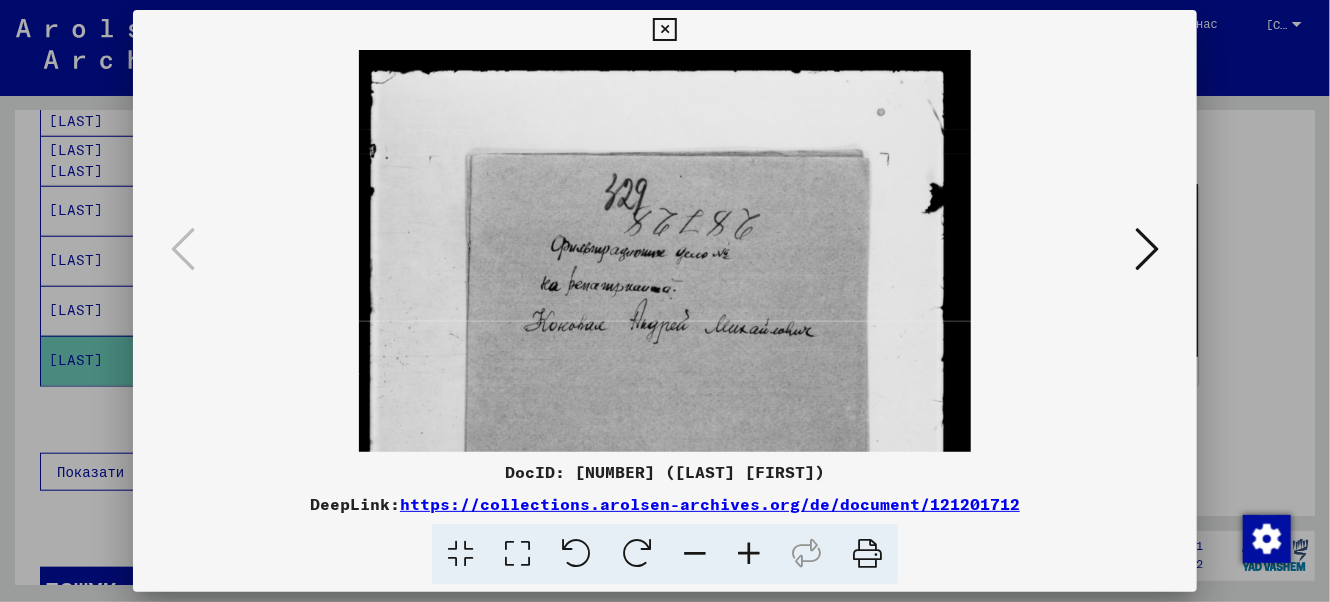 click at bounding box center (749, 554) 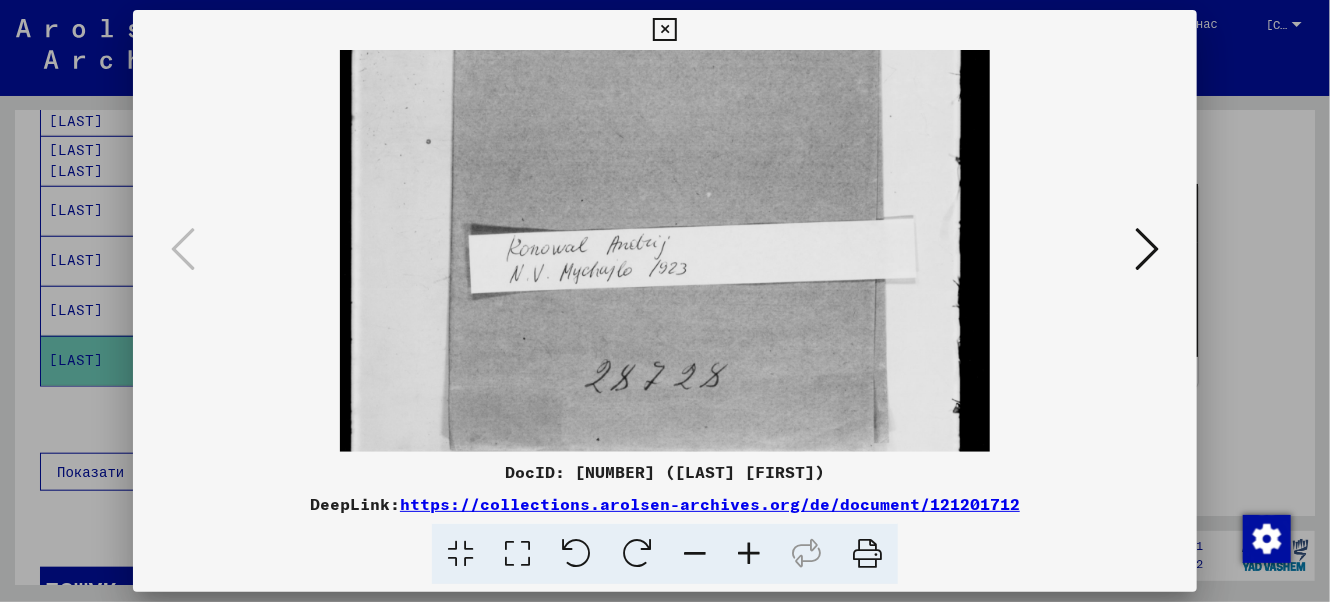 drag, startPoint x: 692, startPoint y: 220, endPoint x: 726, endPoint y: 22, distance: 200.89798 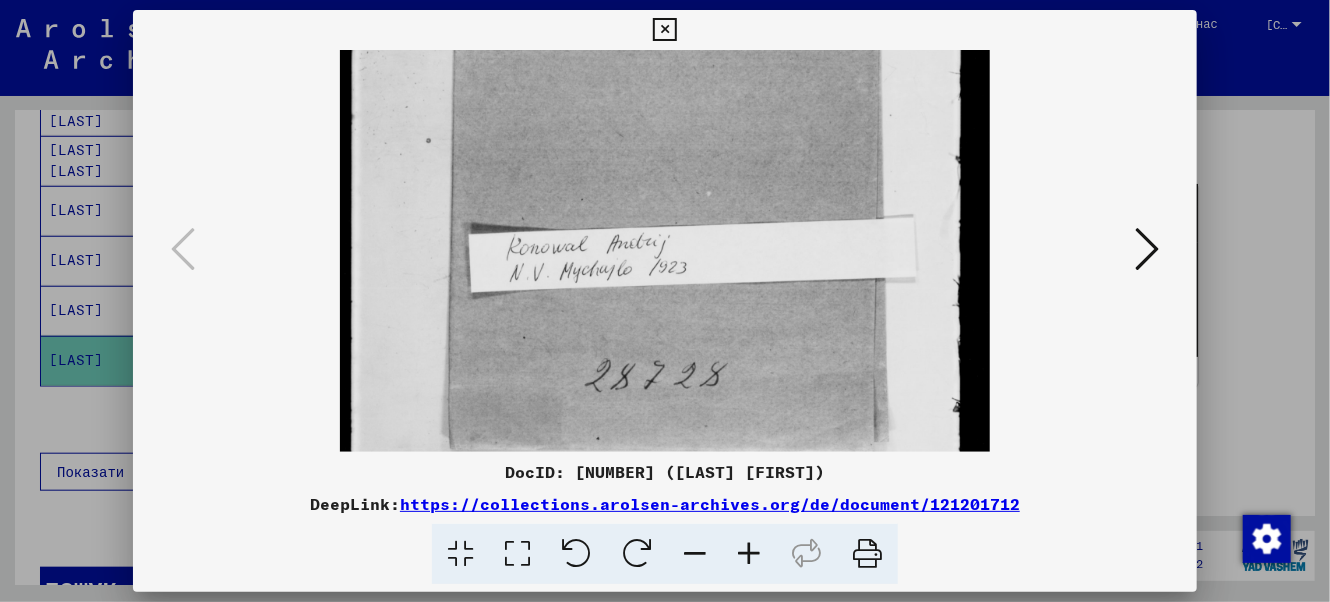 click at bounding box center (1147, 249) 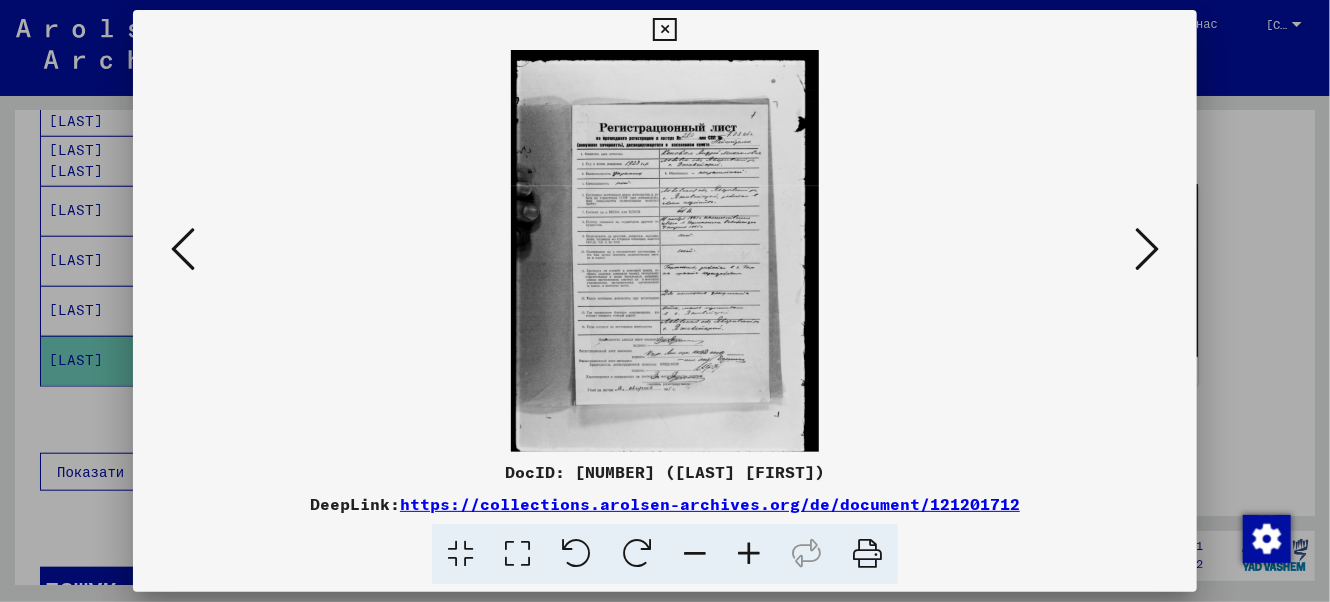 click at bounding box center (749, 554) 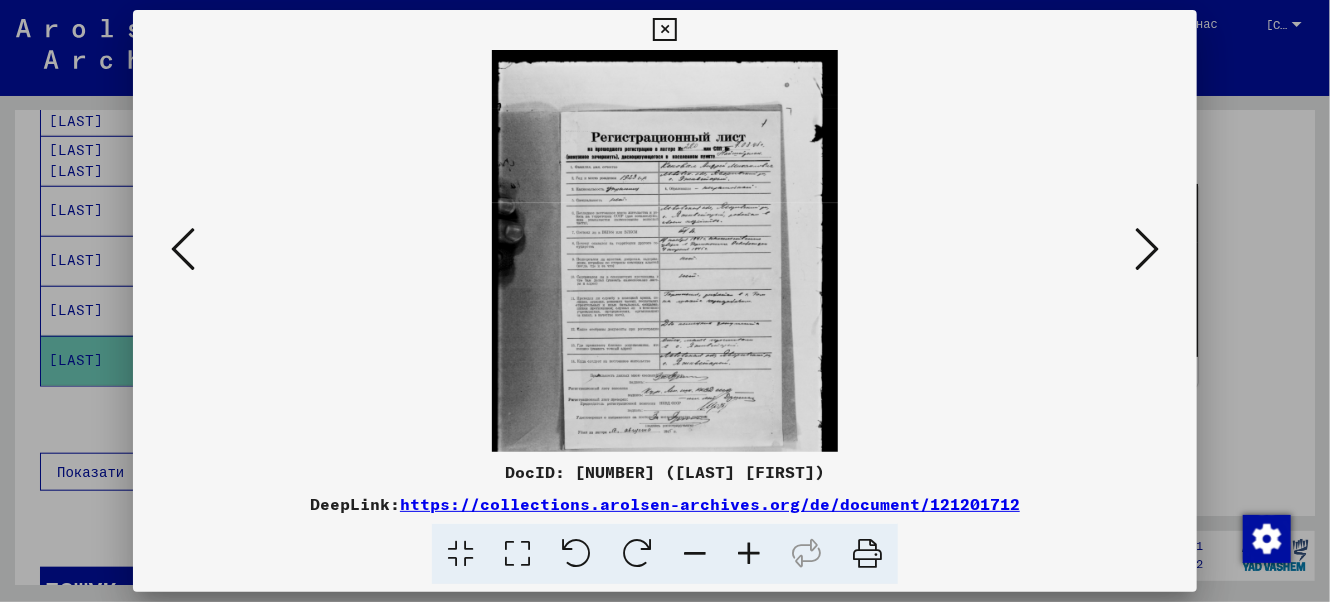 click at bounding box center [749, 554] 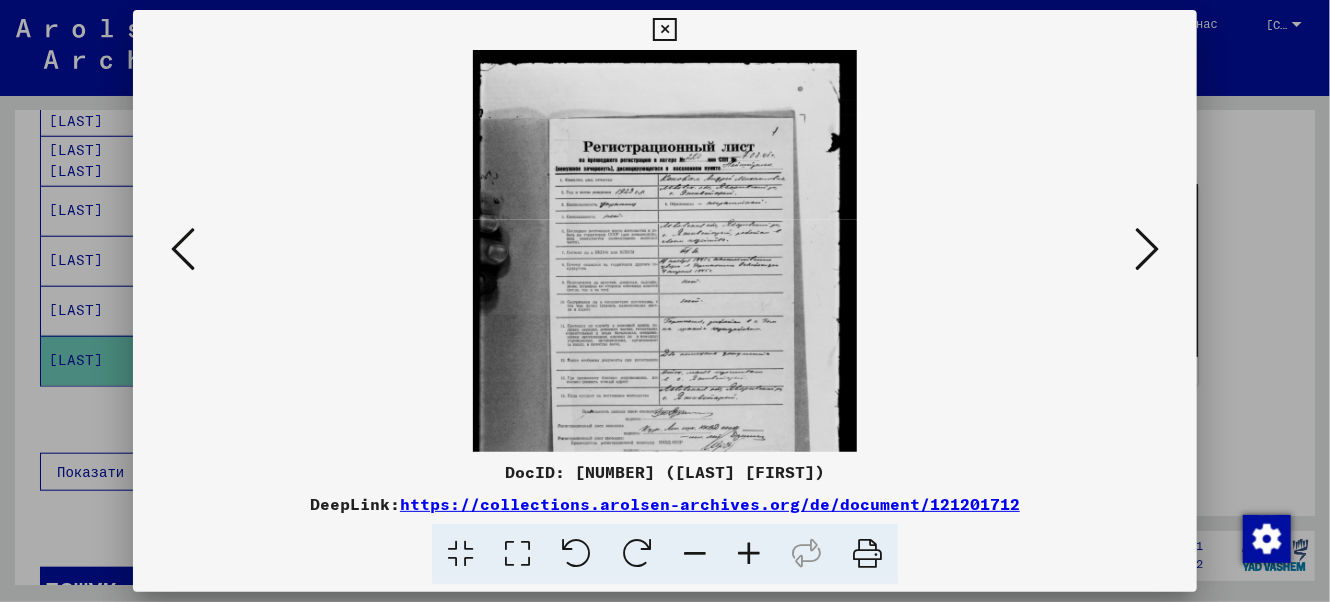 click at bounding box center [749, 554] 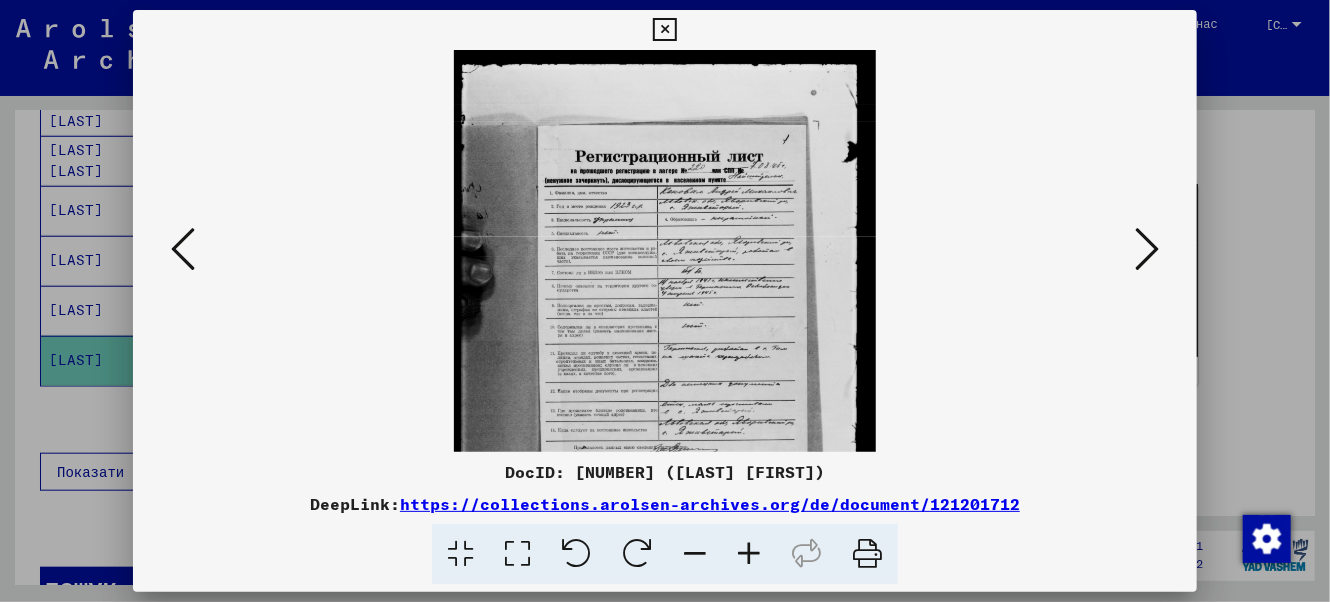 click at bounding box center [749, 554] 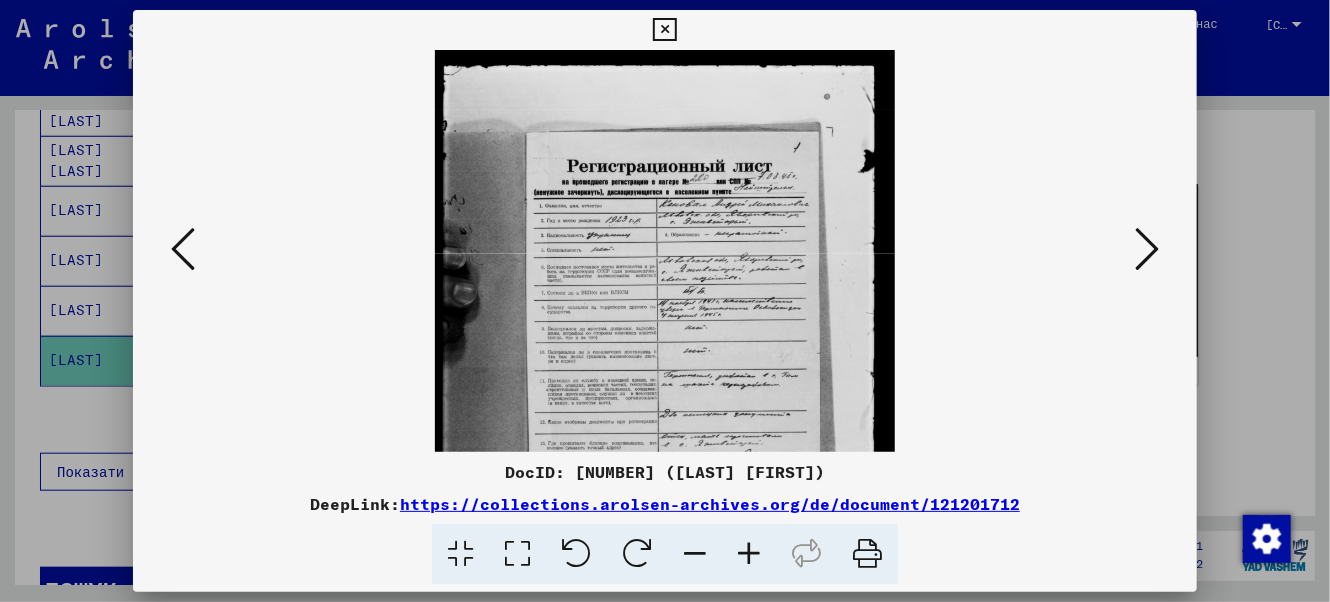 click at bounding box center [749, 554] 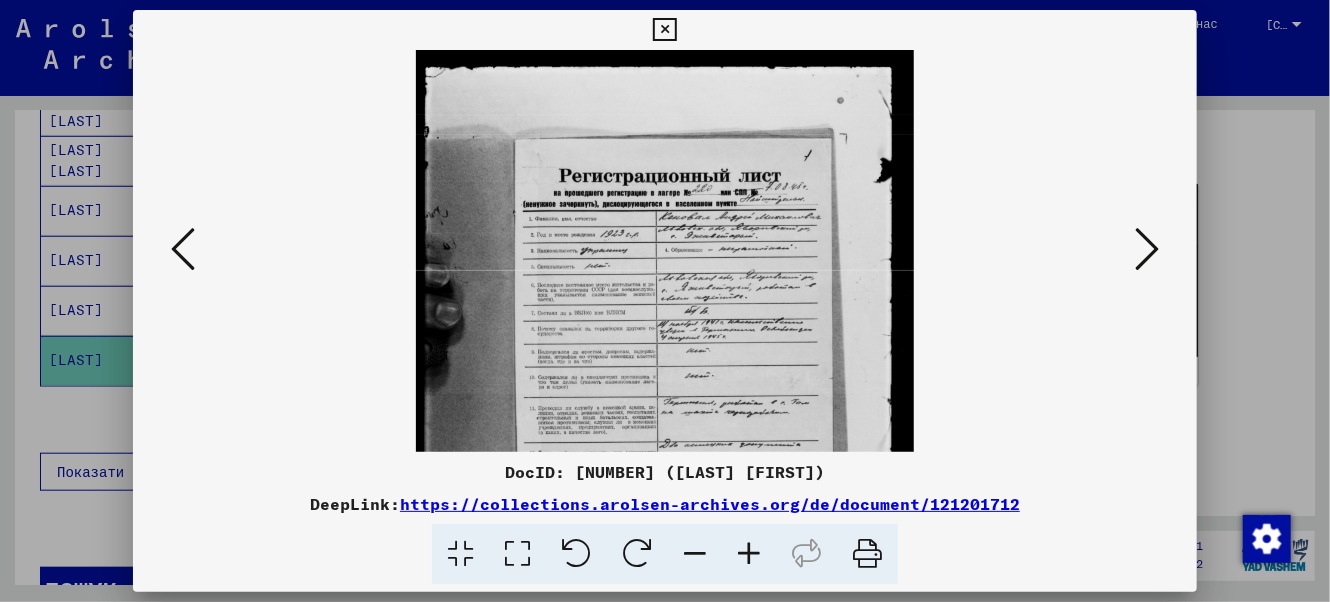 click at bounding box center [749, 554] 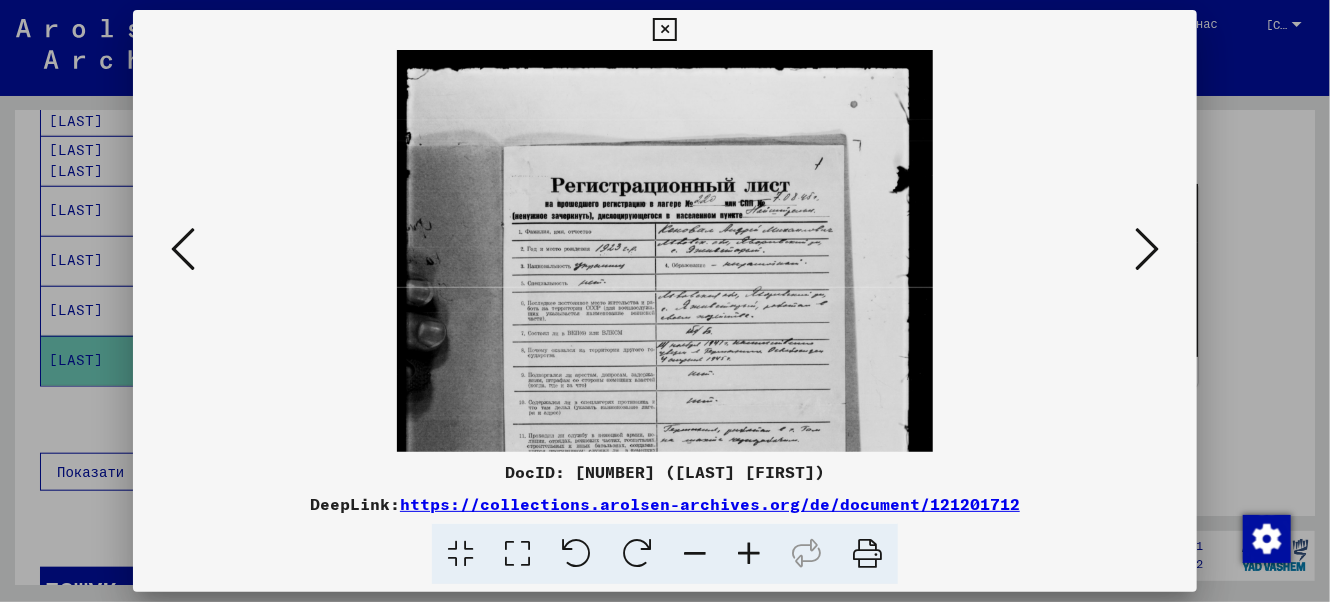 click at bounding box center (749, 554) 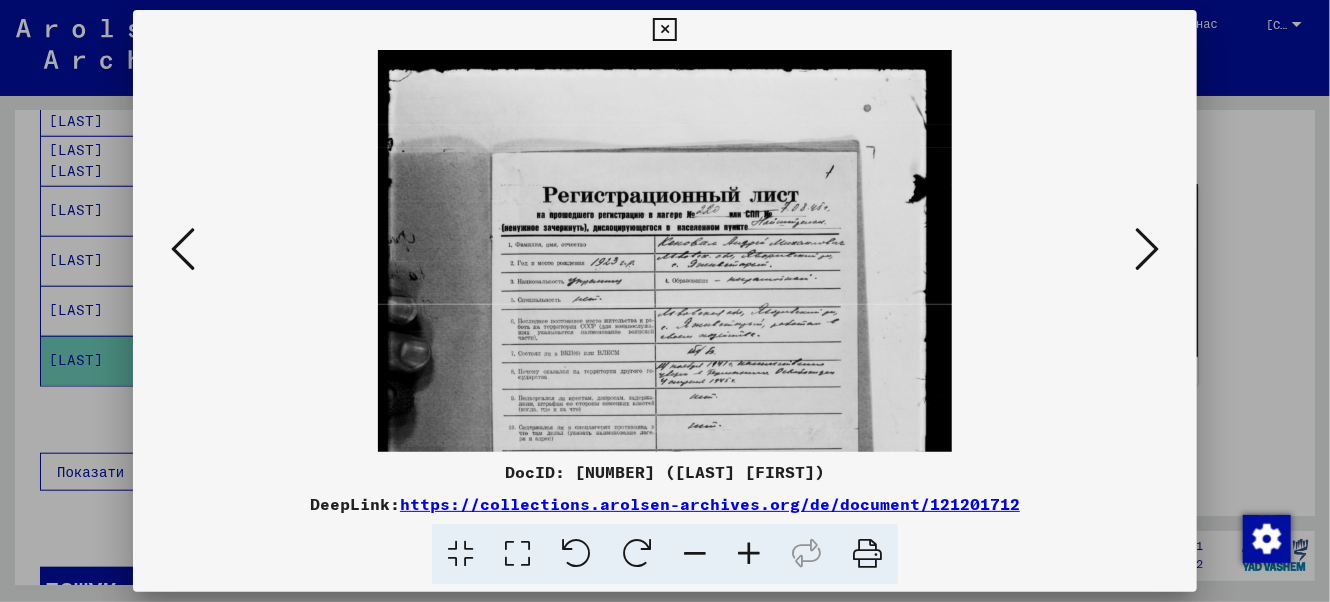 click at bounding box center (749, 554) 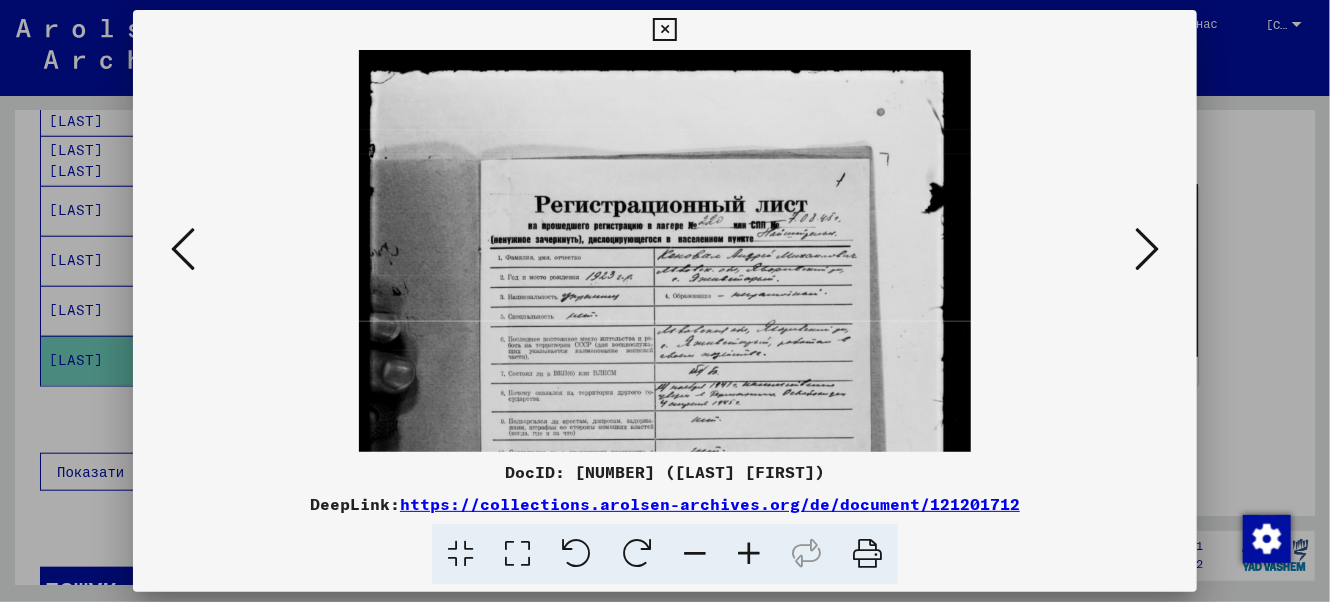 click at bounding box center (749, 554) 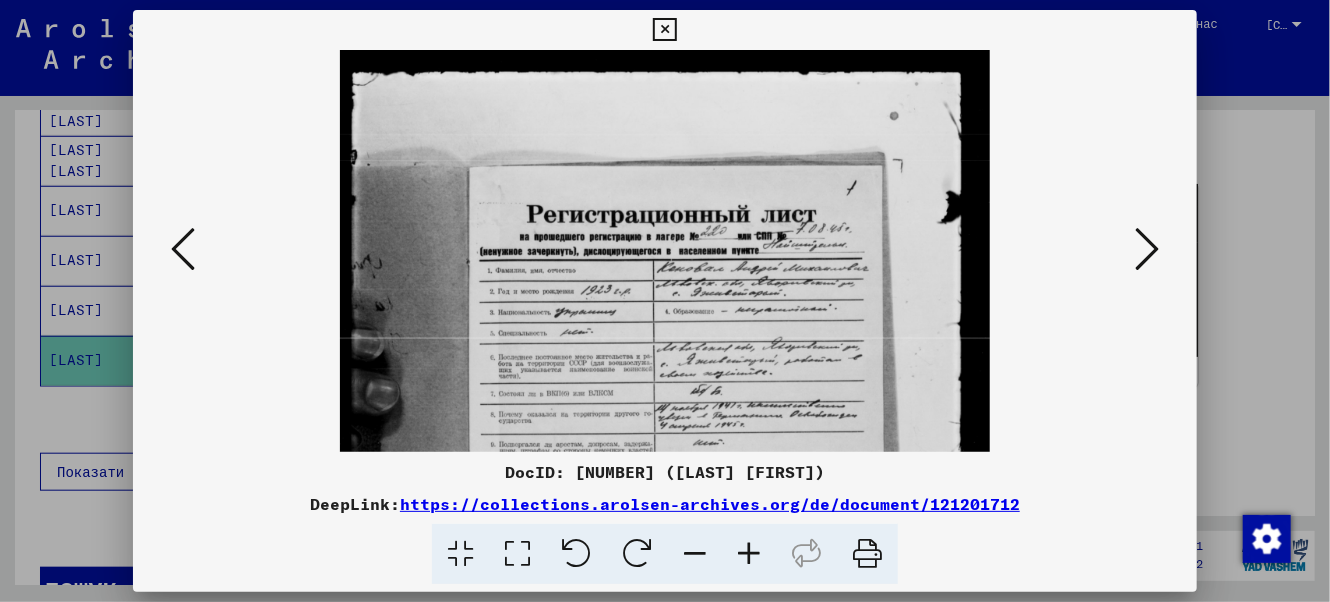 click at bounding box center [749, 554] 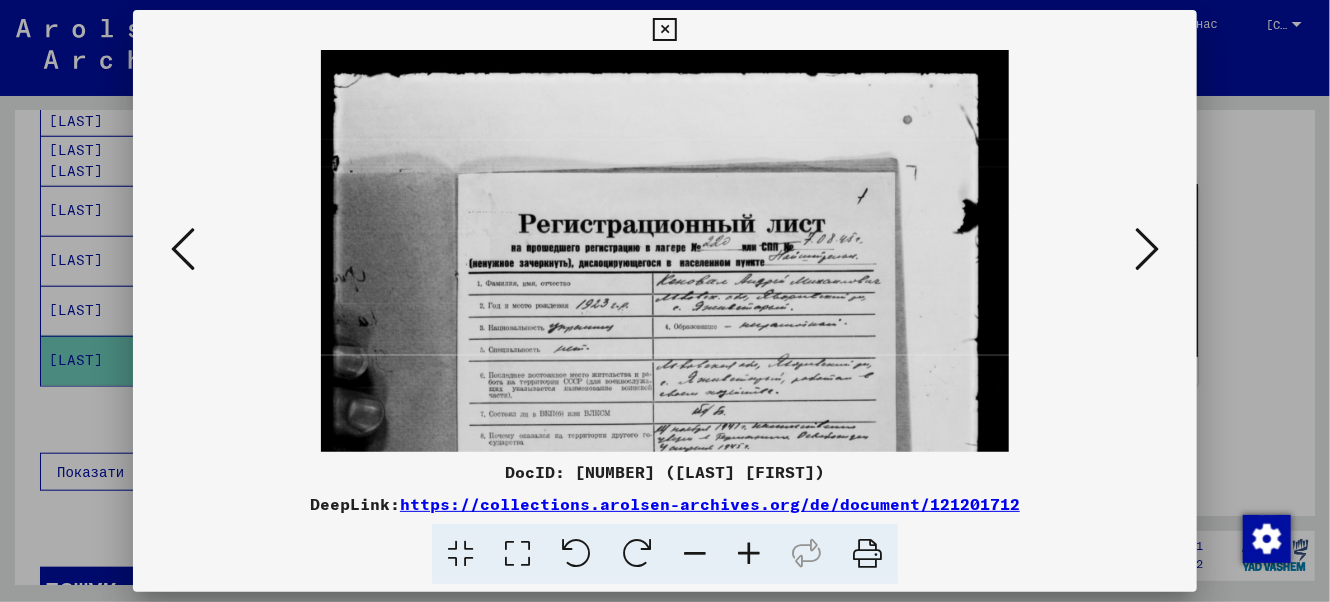 click at bounding box center [749, 554] 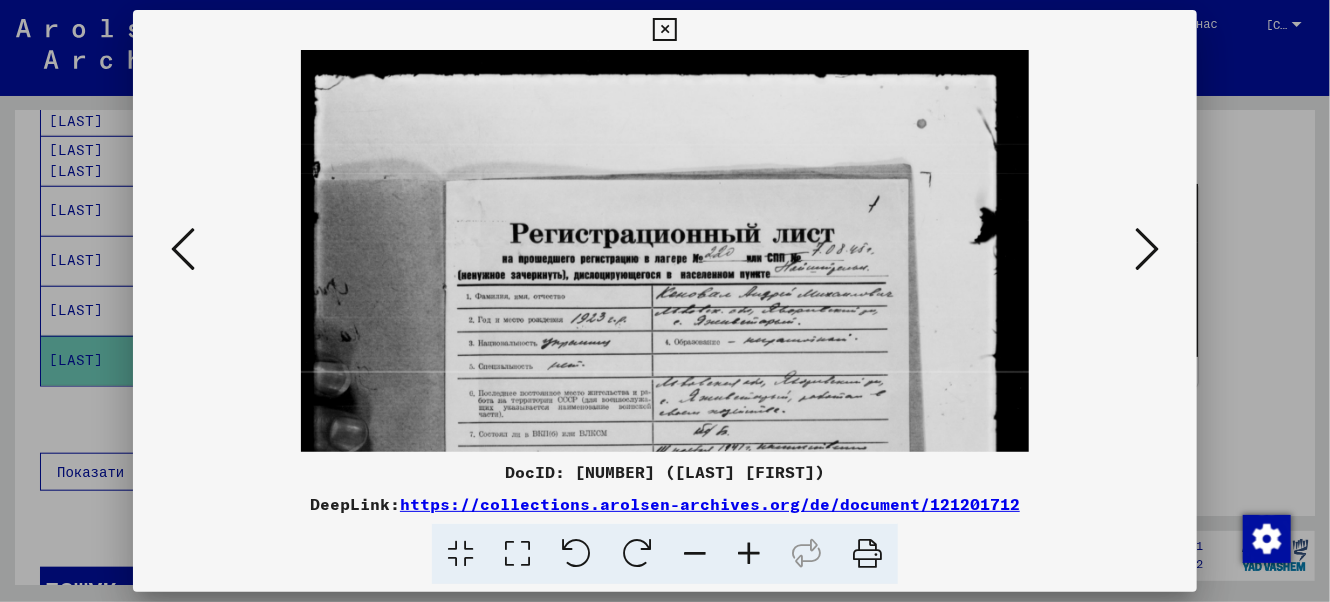 click at bounding box center [749, 554] 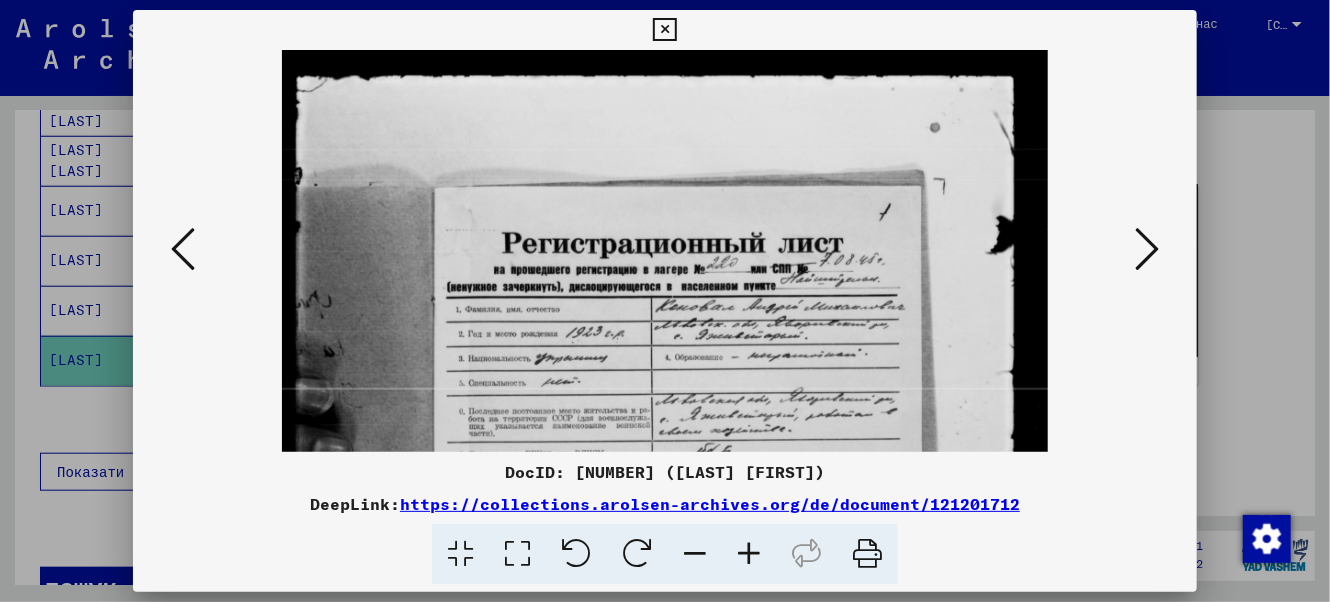 click at bounding box center [749, 554] 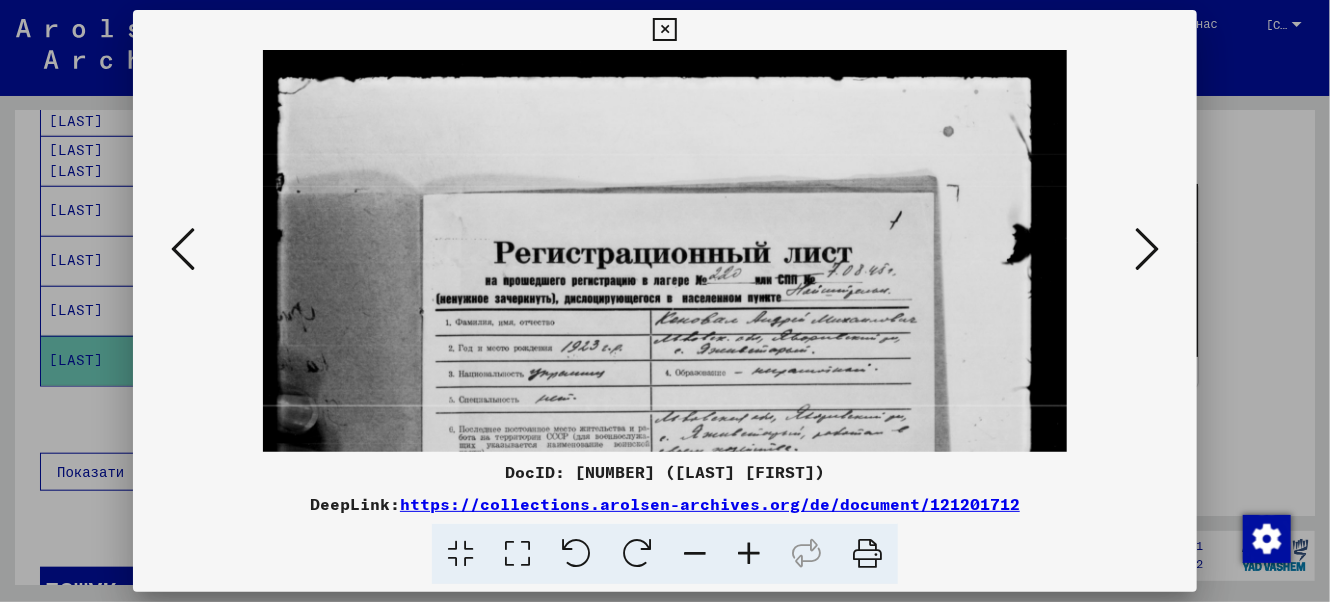 click at bounding box center [749, 554] 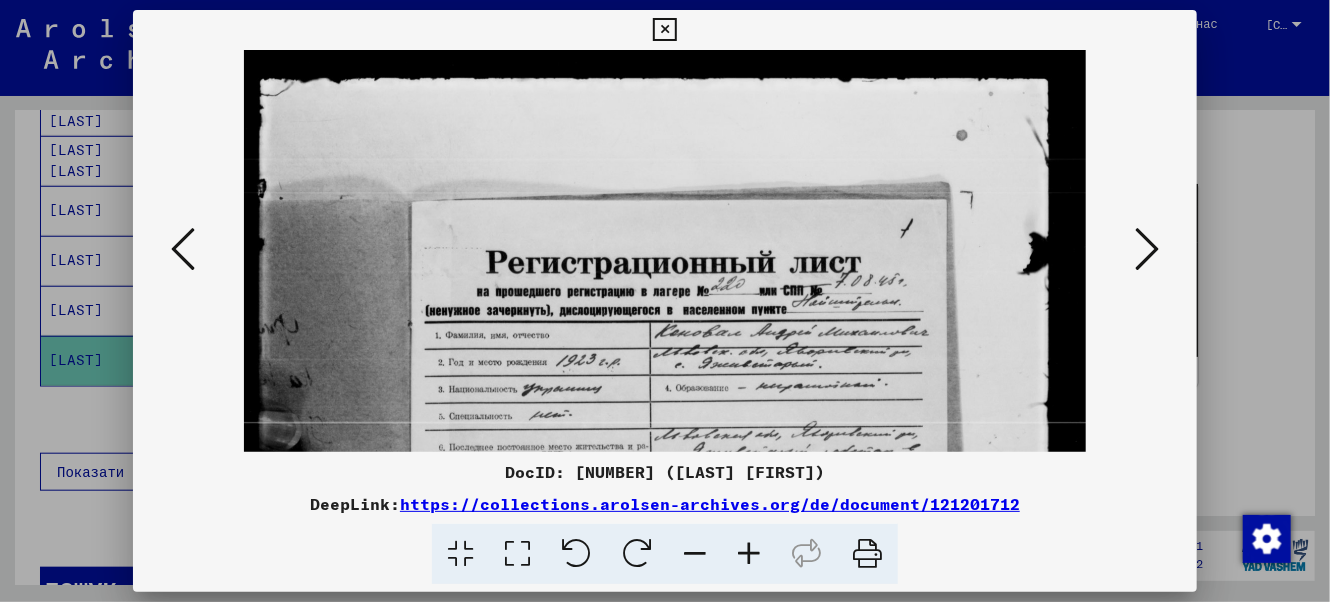 click at bounding box center (749, 554) 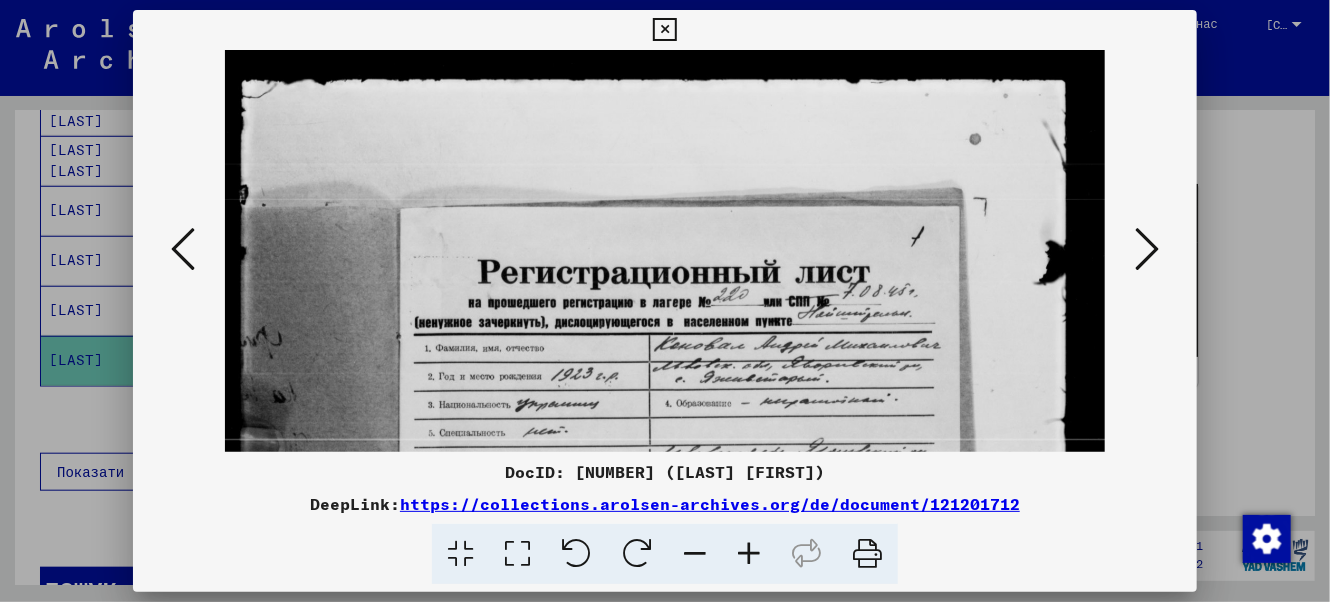 click at bounding box center [749, 554] 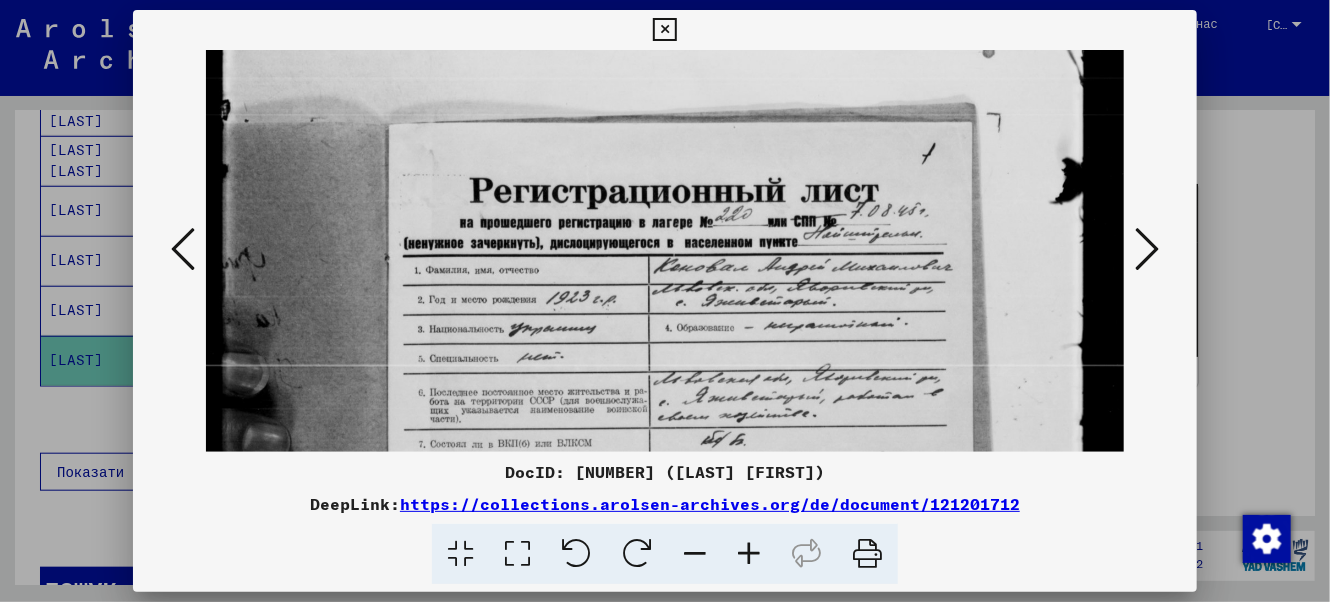 scroll, scrollTop: 95, scrollLeft: 0, axis: vertical 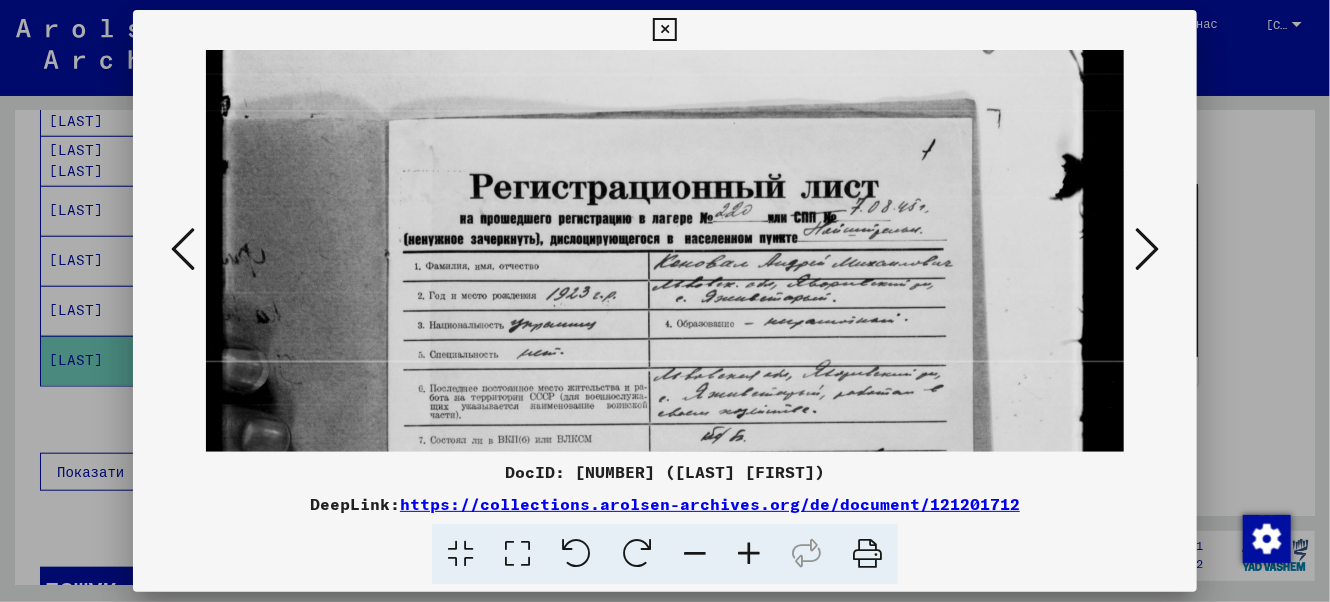 drag, startPoint x: 783, startPoint y: 387, endPoint x: 777, endPoint y: 306, distance: 81.22192 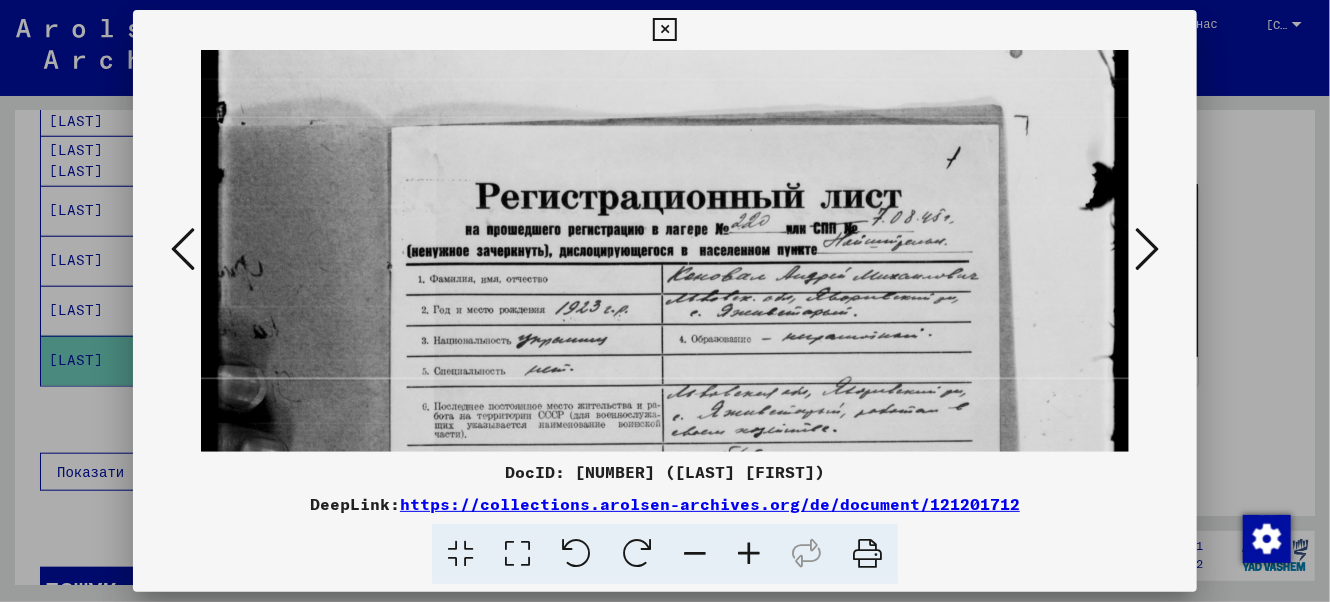 click at bounding box center (749, 554) 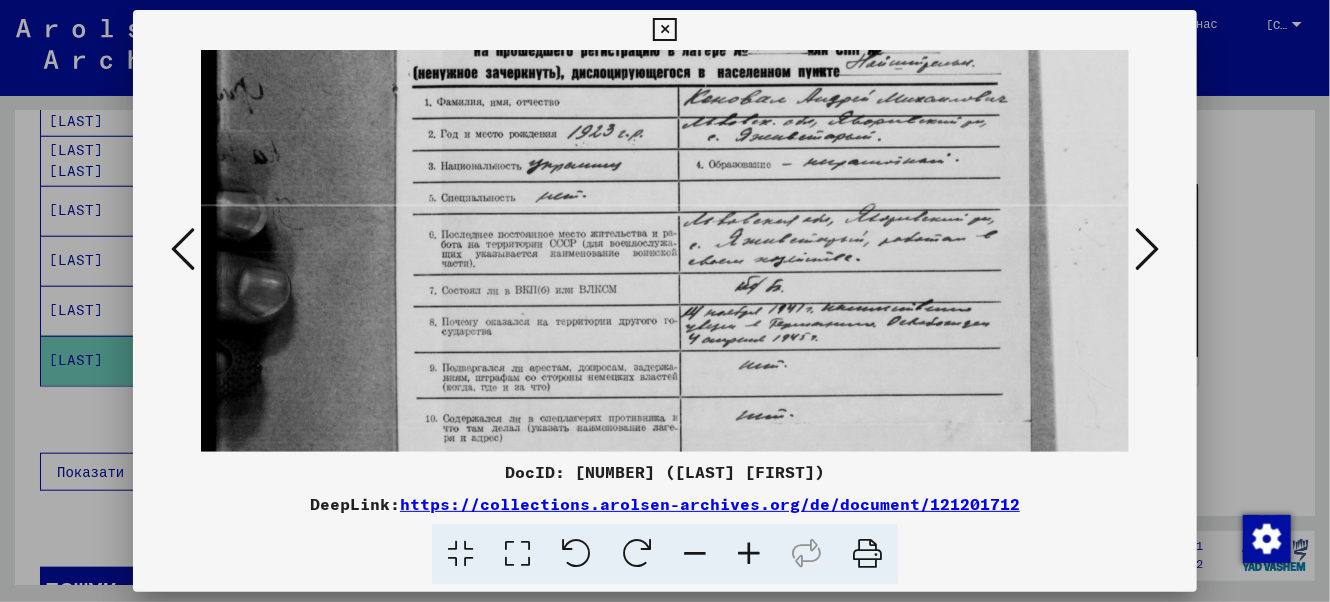 drag, startPoint x: 731, startPoint y: 259, endPoint x: 732, endPoint y: 175, distance: 84.00595 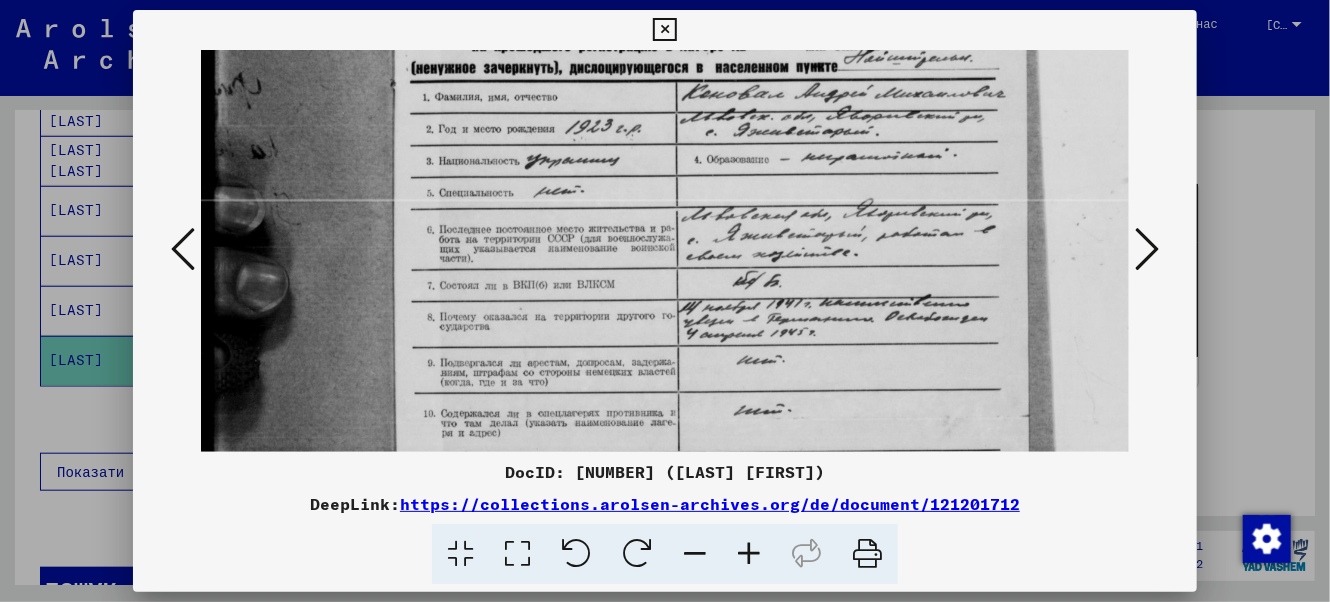 click at bounding box center (749, 554) 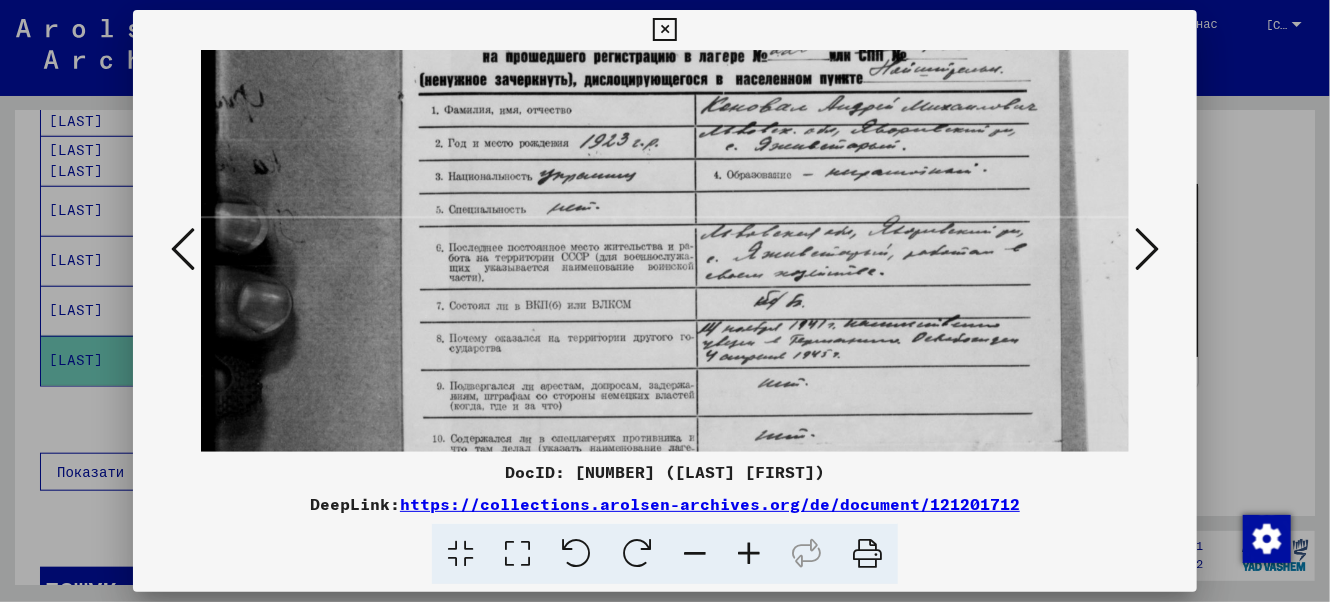 click at bounding box center [749, 554] 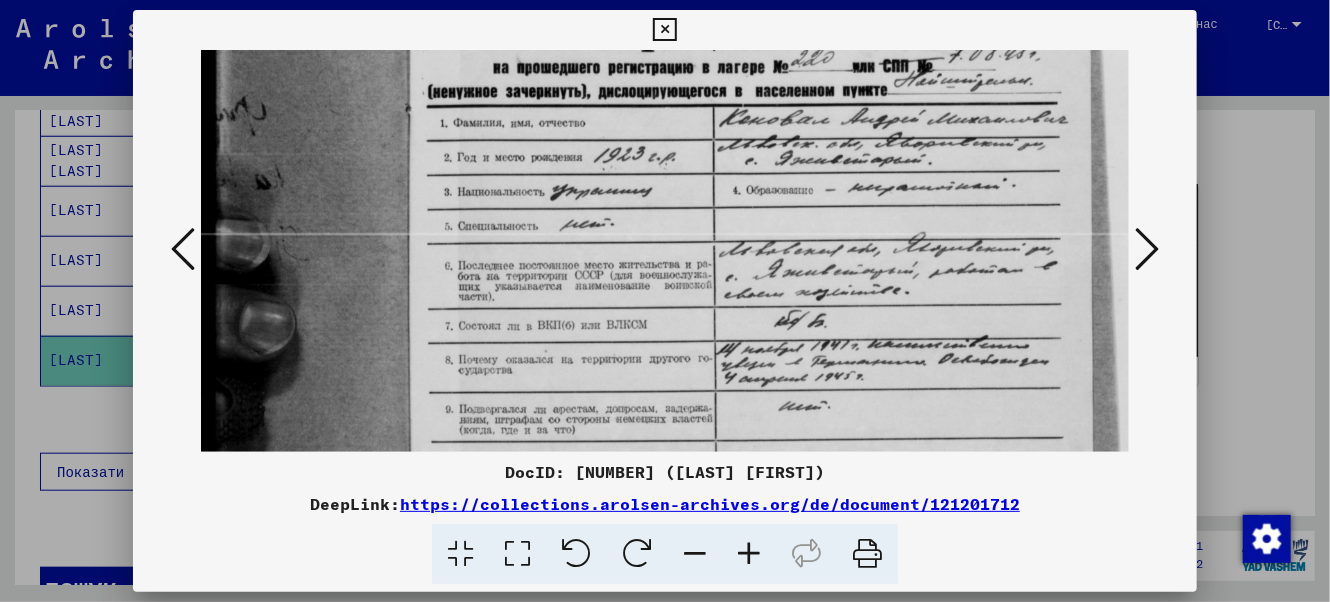 click at bounding box center [749, 554] 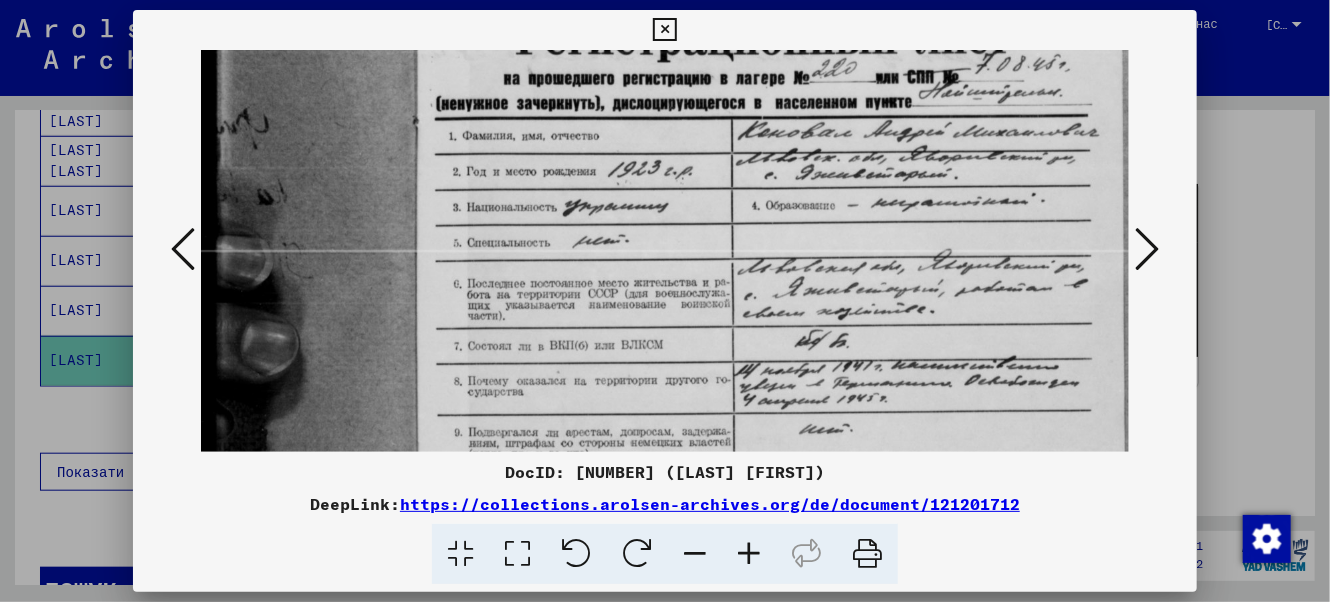 click at bounding box center (664, 30) 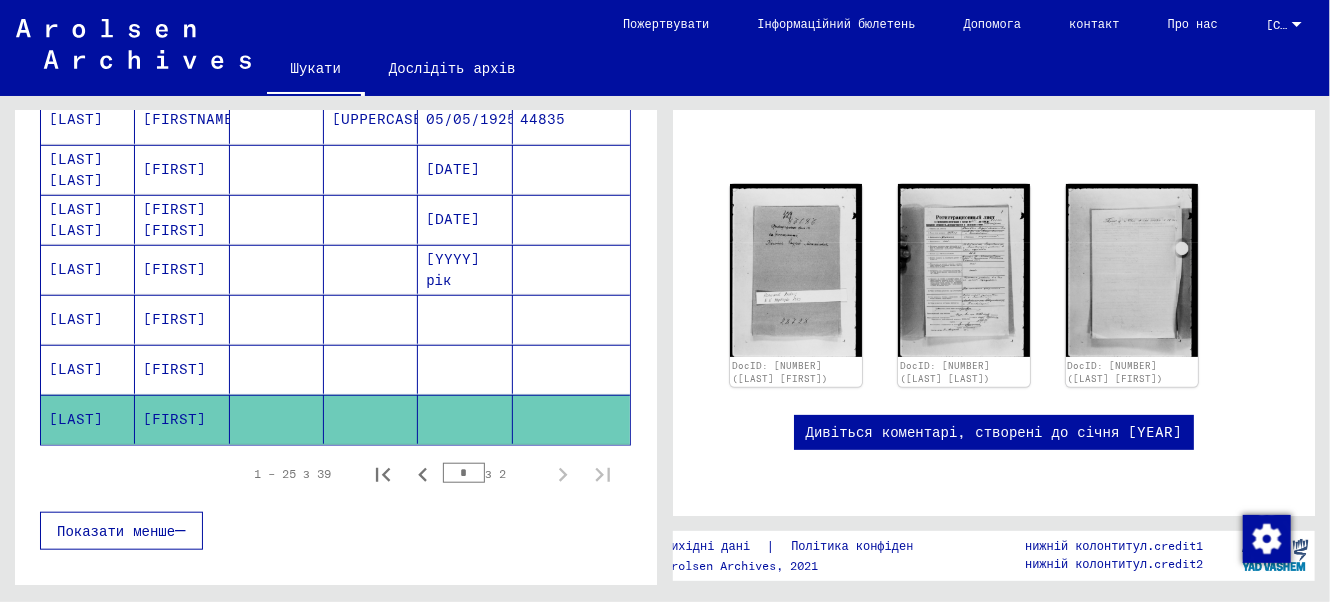 scroll, scrollTop: 636, scrollLeft: 0, axis: vertical 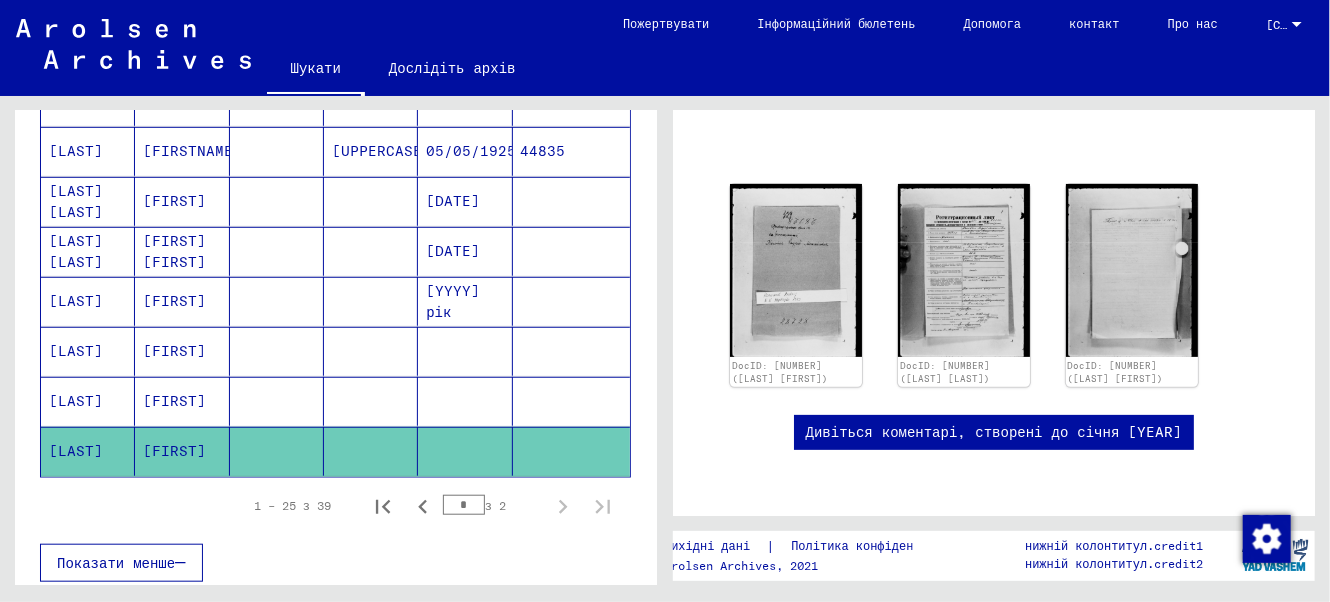 click at bounding box center (277, 351) 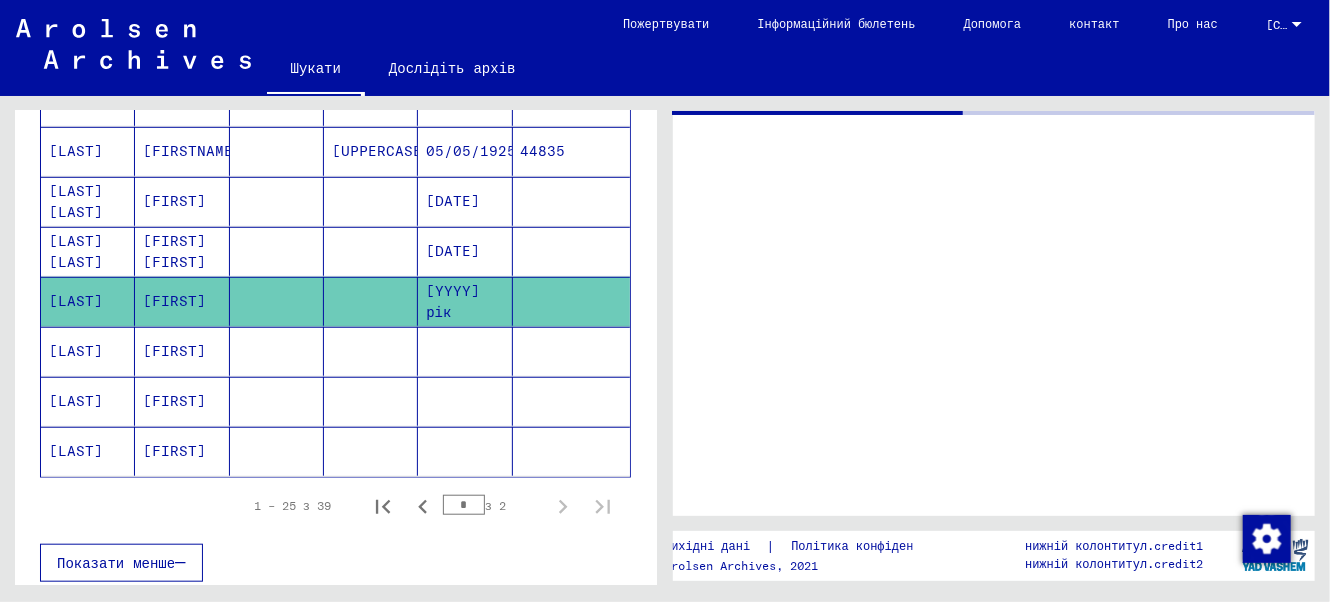 scroll, scrollTop: 0, scrollLeft: 0, axis: both 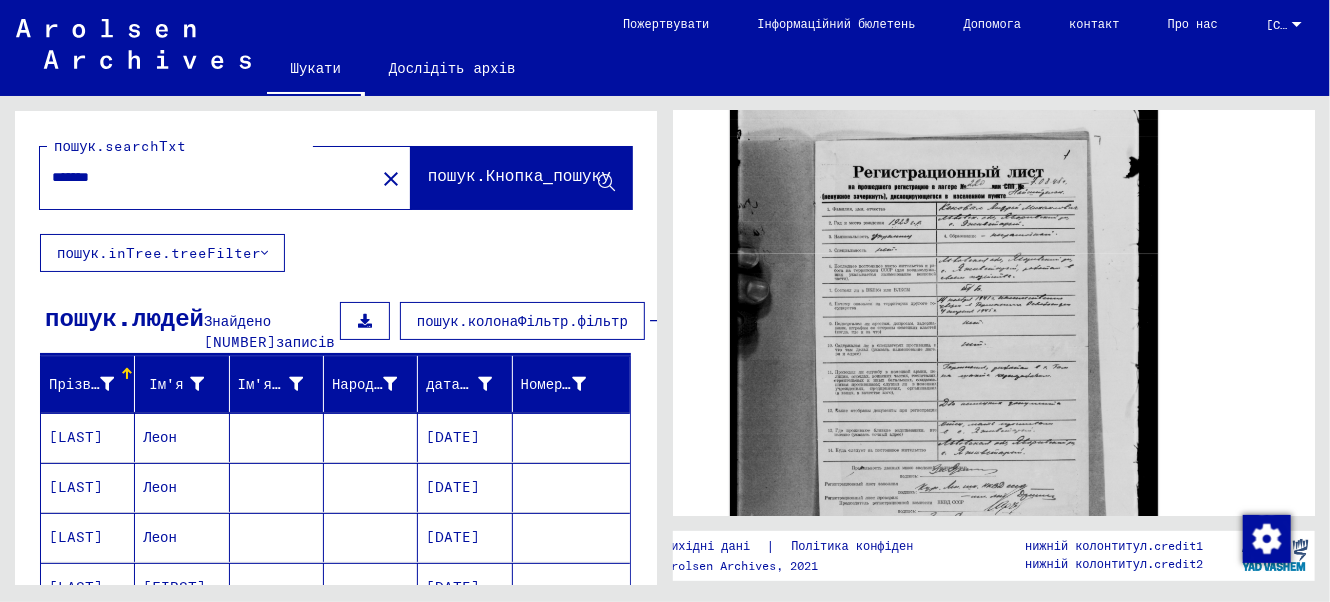 drag, startPoint x: 171, startPoint y: 182, endPoint x: 7, endPoint y: 184, distance: 164.01219 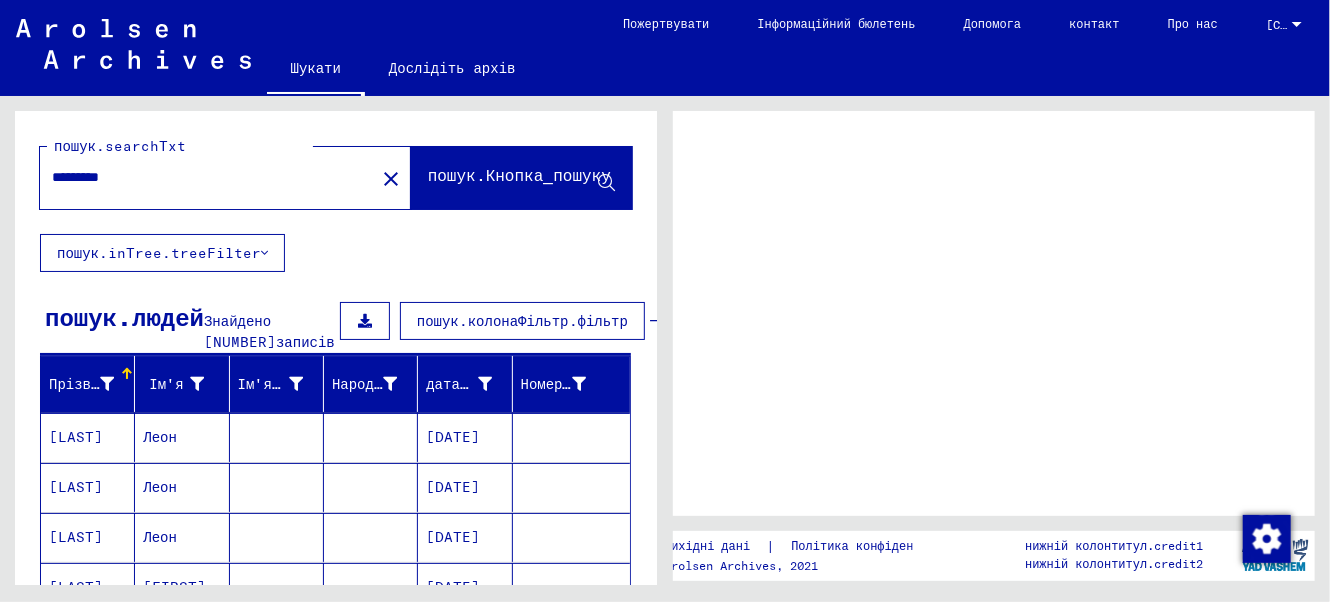 scroll, scrollTop: 0, scrollLeft: 0, axis: both 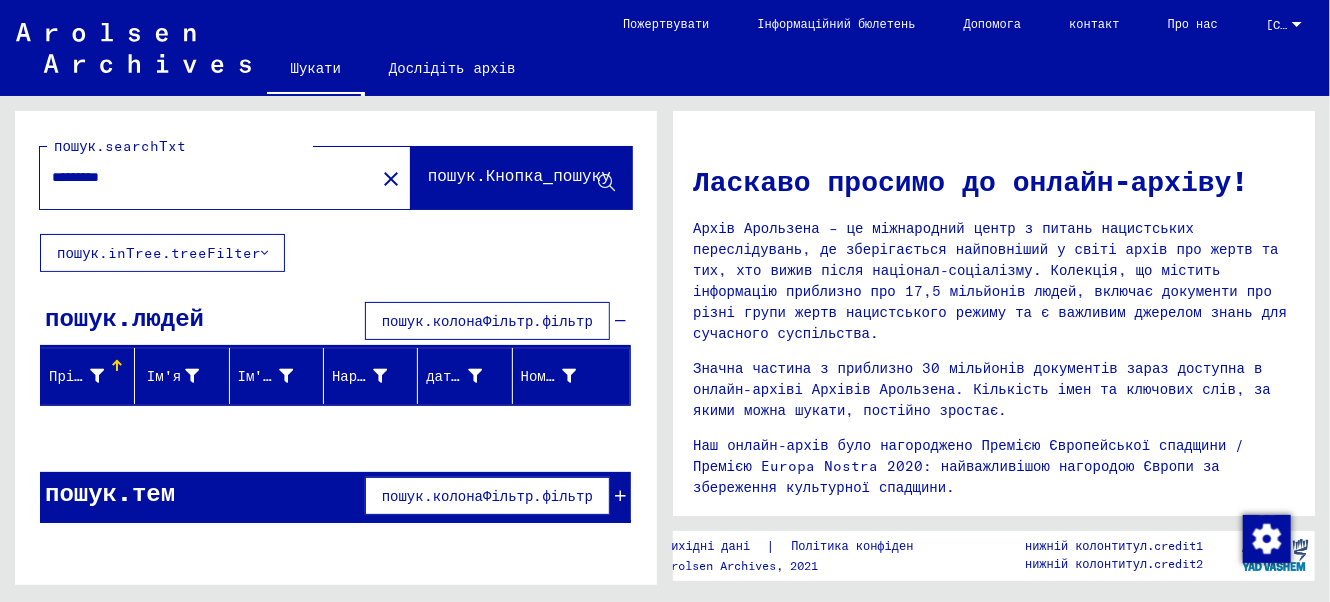 click on "*********" at bounding box center (201, 177) 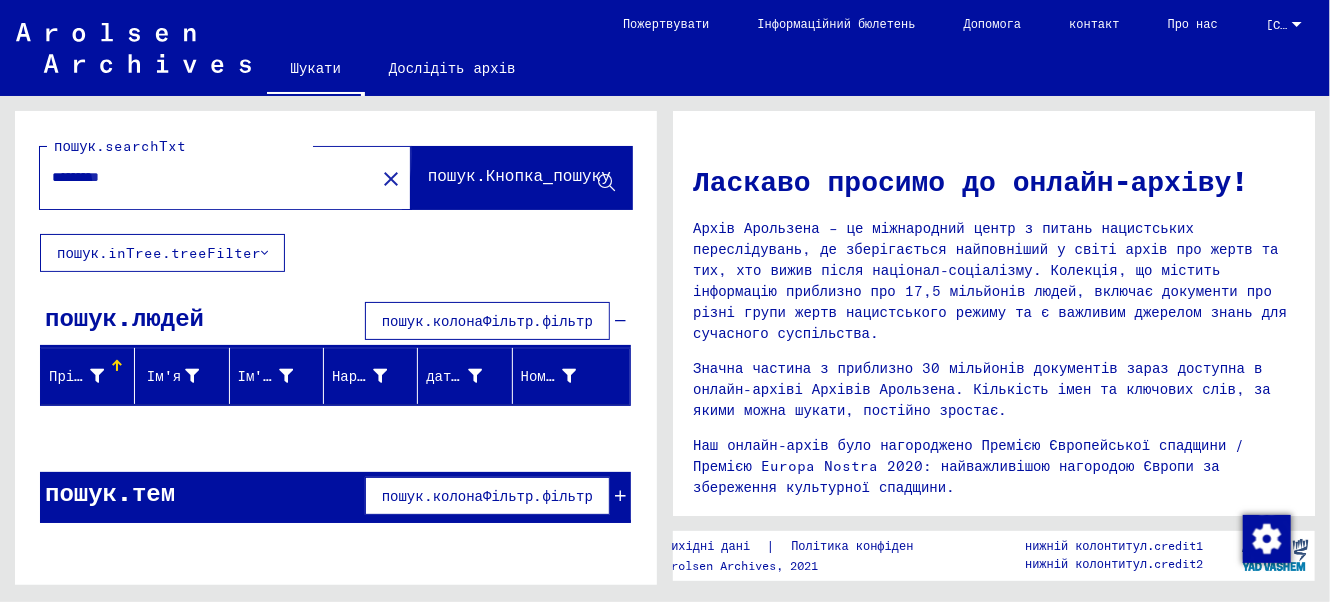 click on "пошук.Кнопка_пошуку" 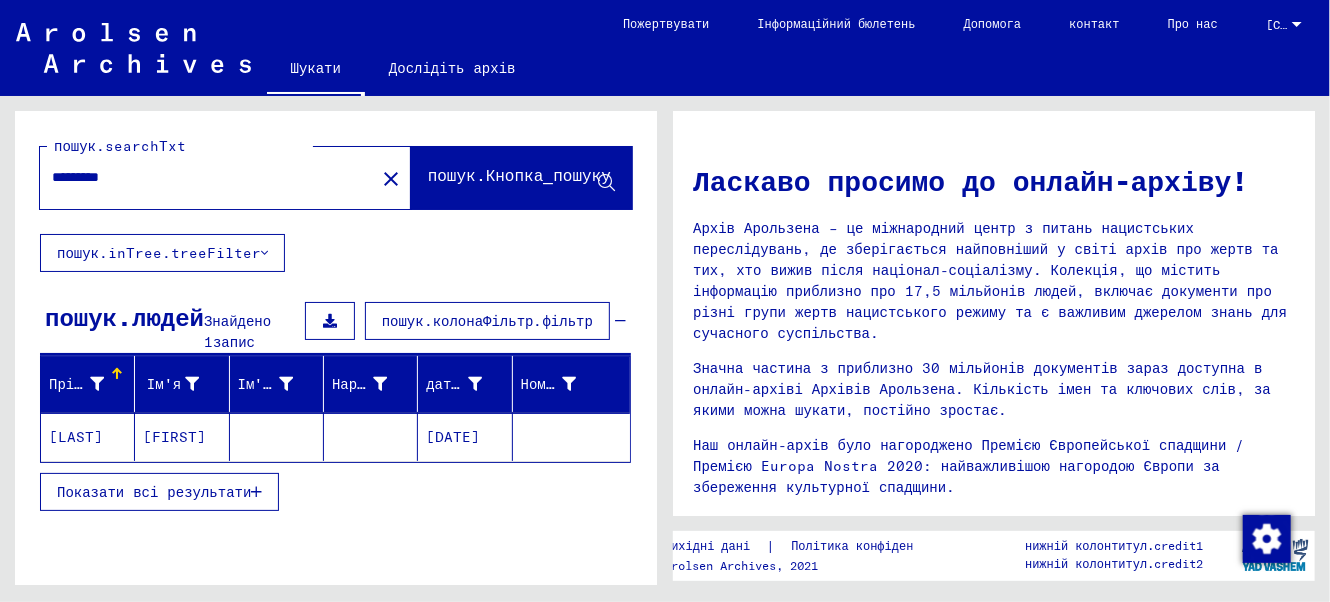 click on "*********" at bounding box center [201, 177] 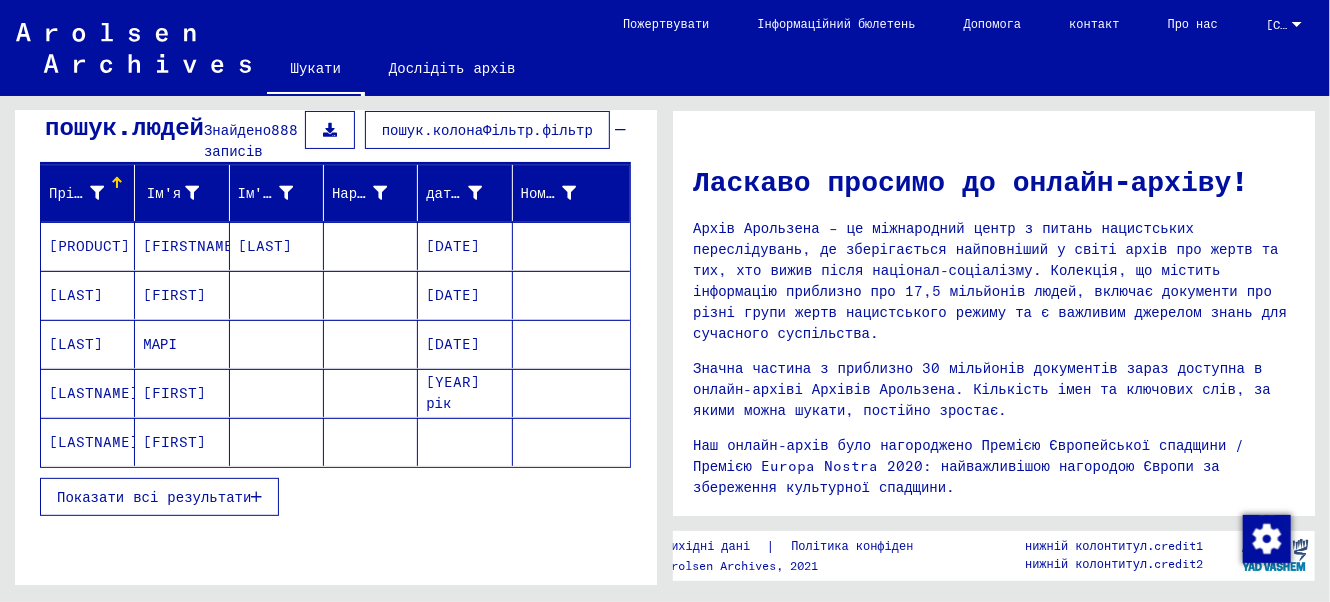 scroll, scrollTop: 272, scrollLeft: 0, axis: vertical 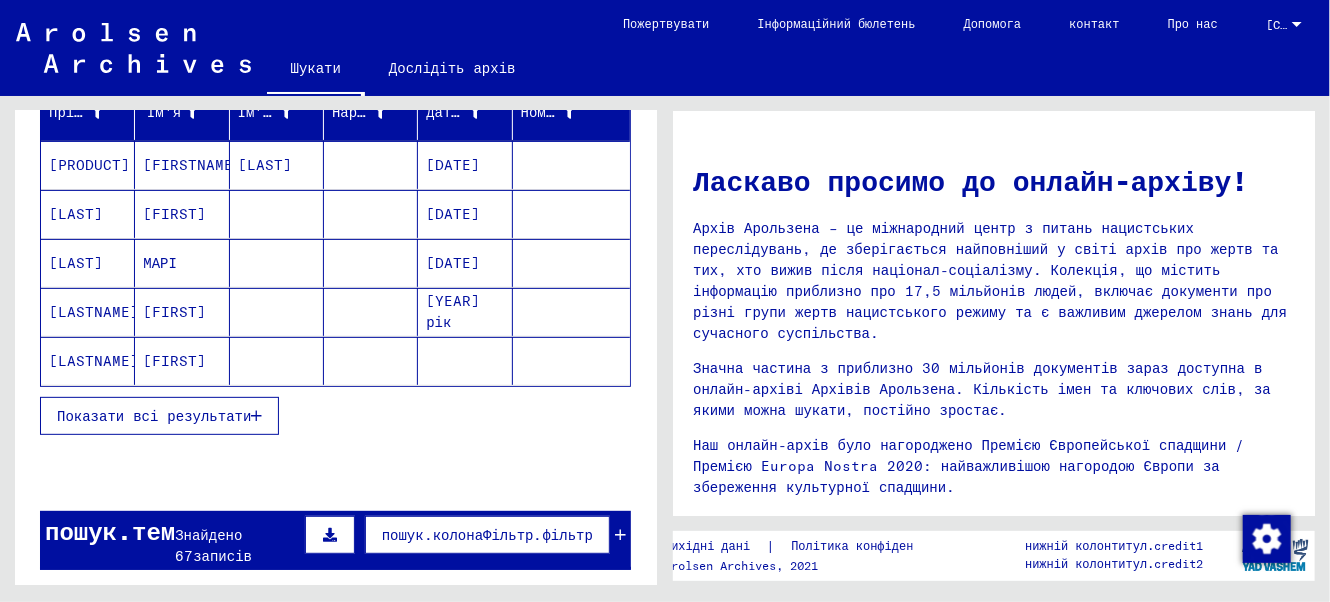 click on "Показати всі результати" at bounding box center [154, 416] 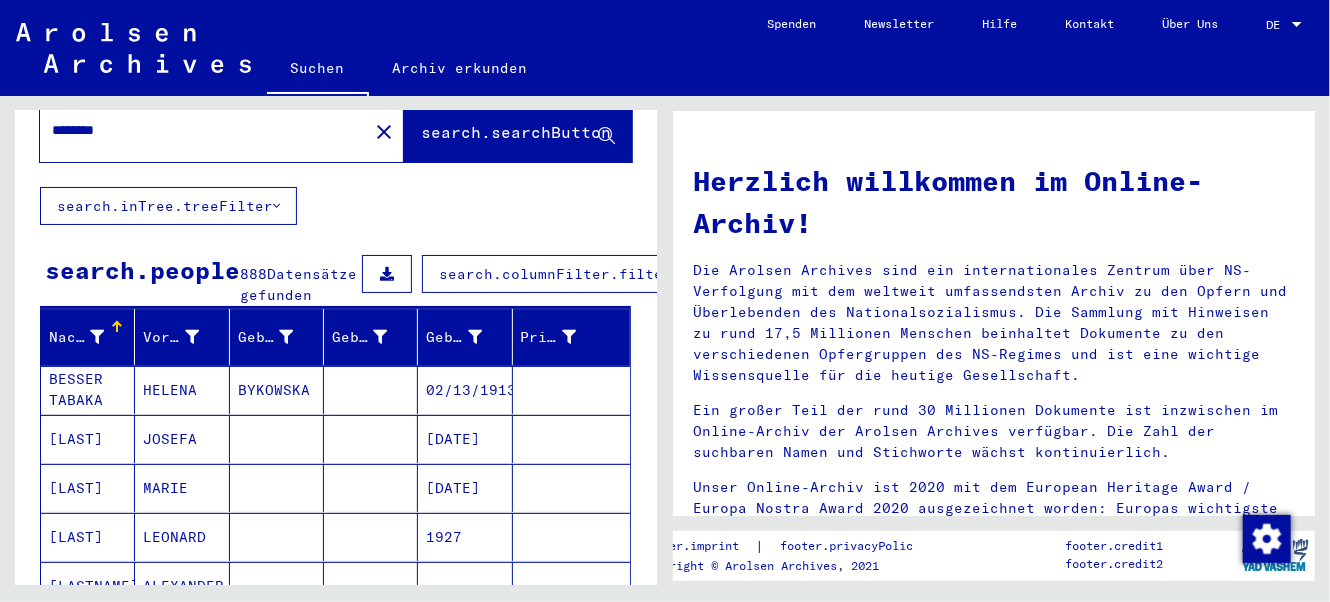 scroll, scrollTop: 0, scrollLeft: 0, axis: both 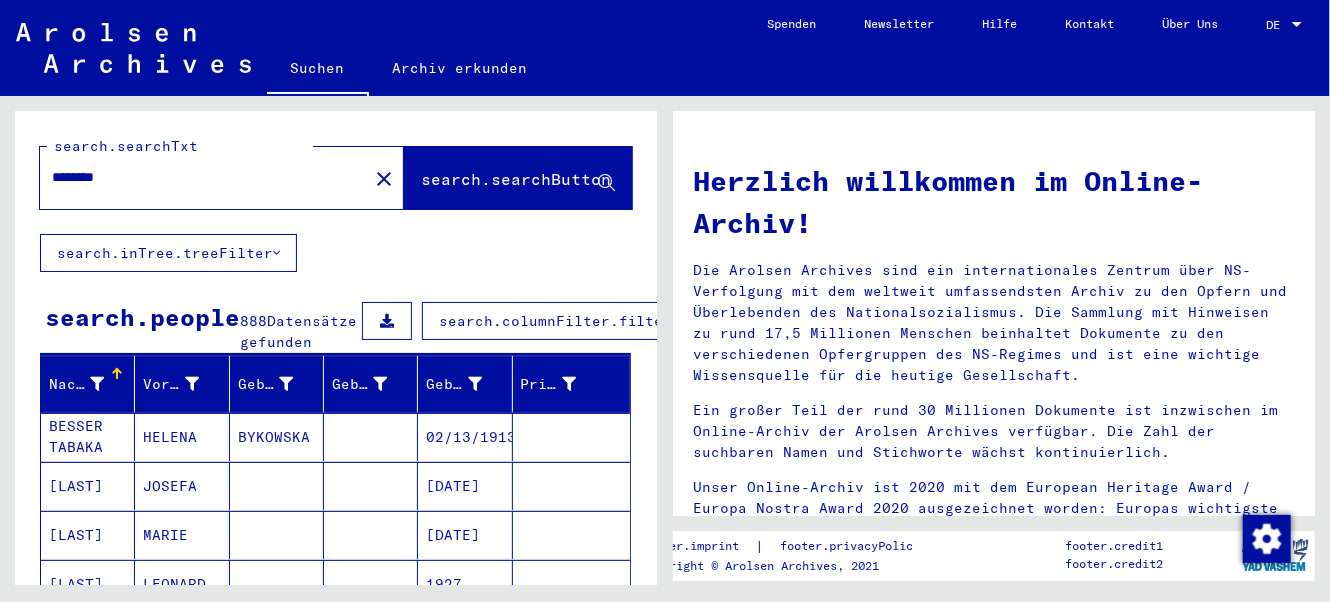 click on "********" 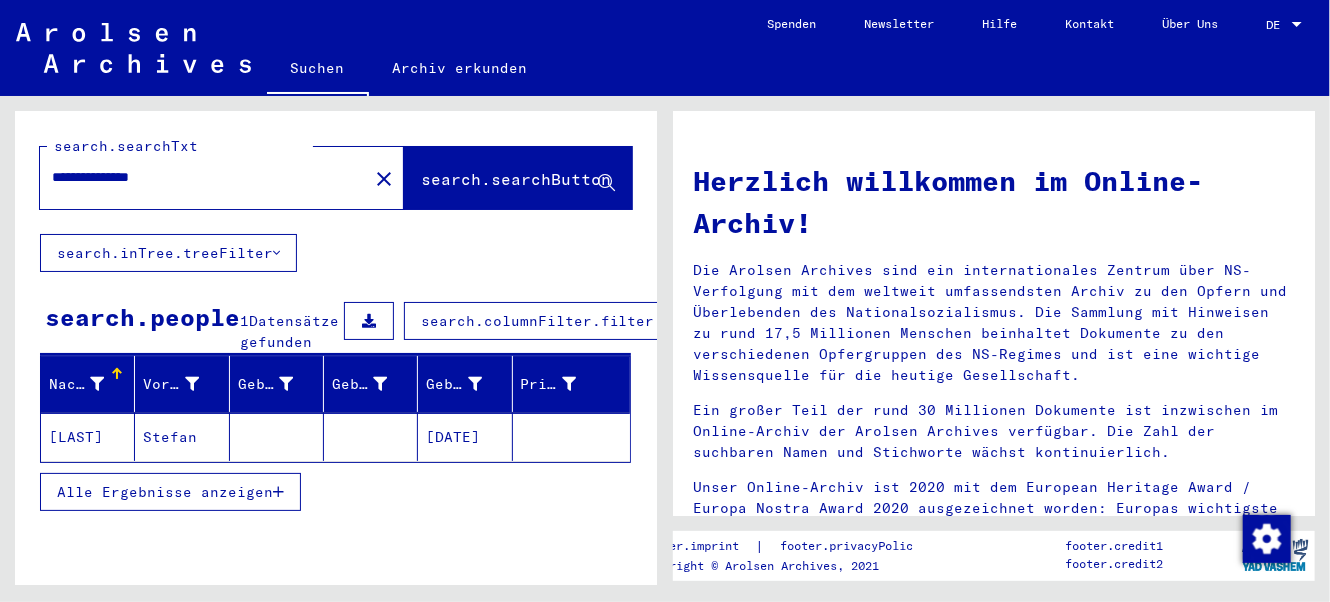 click on "Stefan" 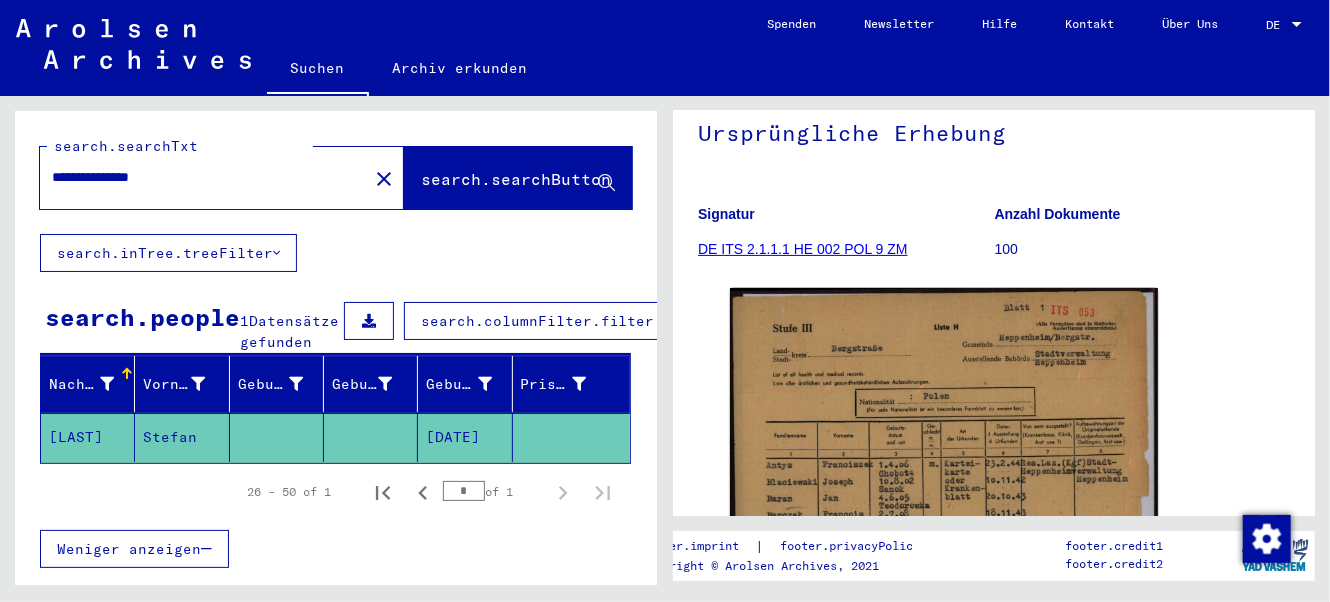 scroll, scrollTop: 0, scrollLeft: 0, axis: both 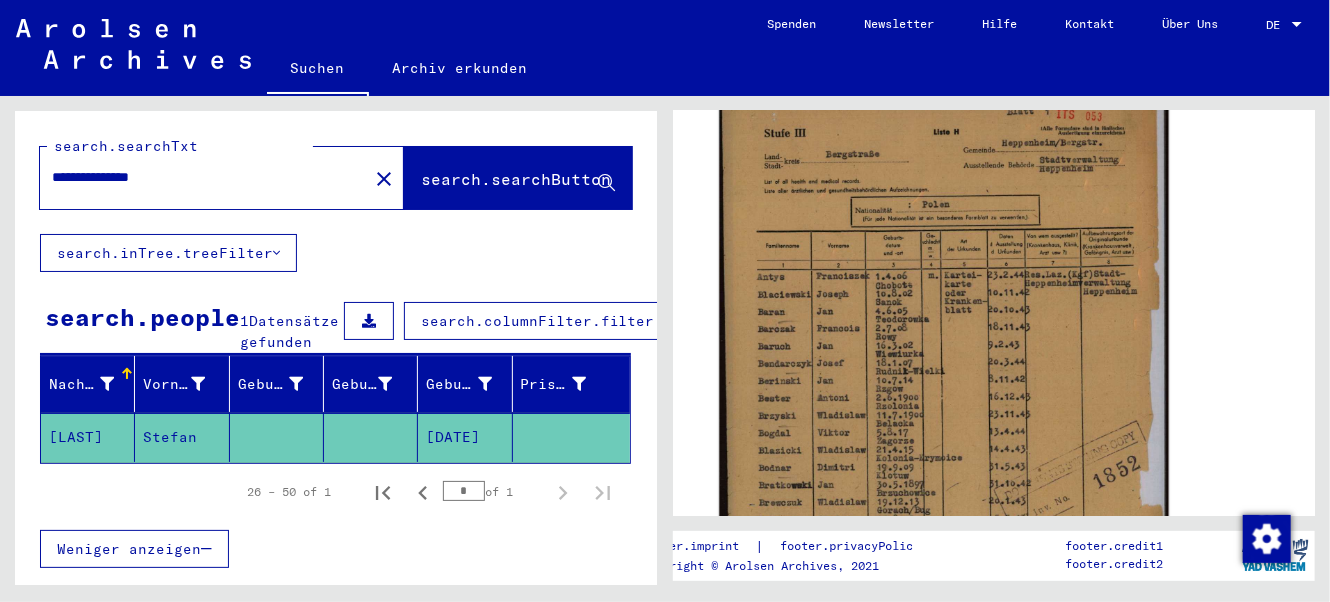 click 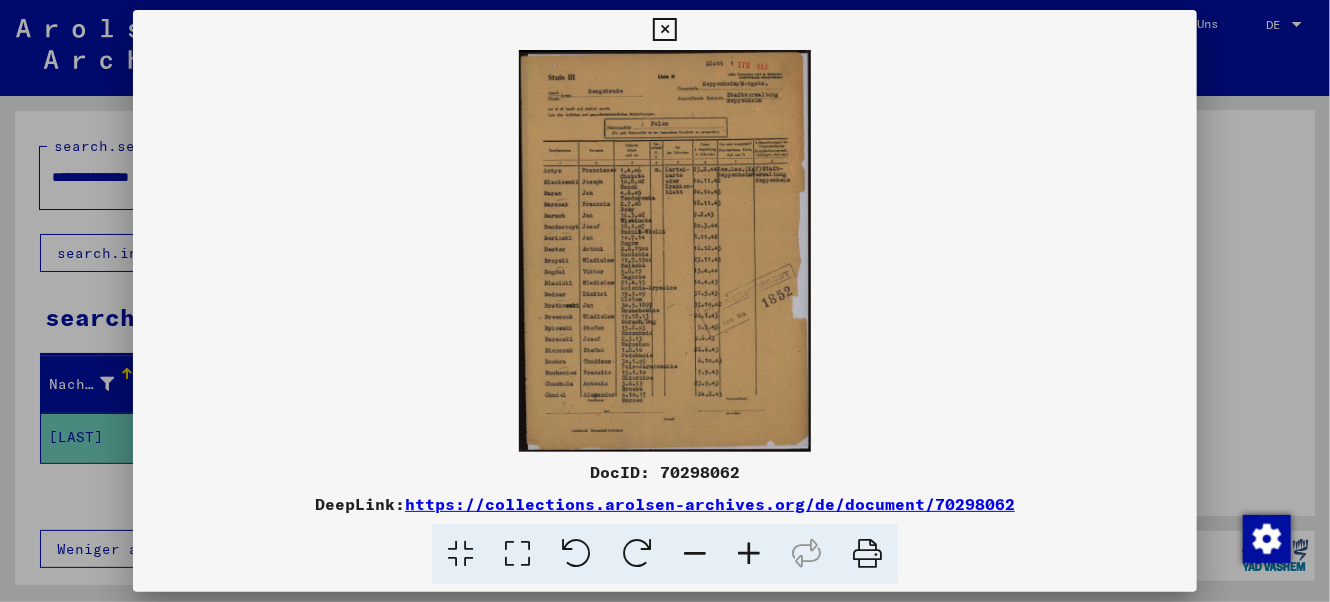 click at bounding box center (749, 554) 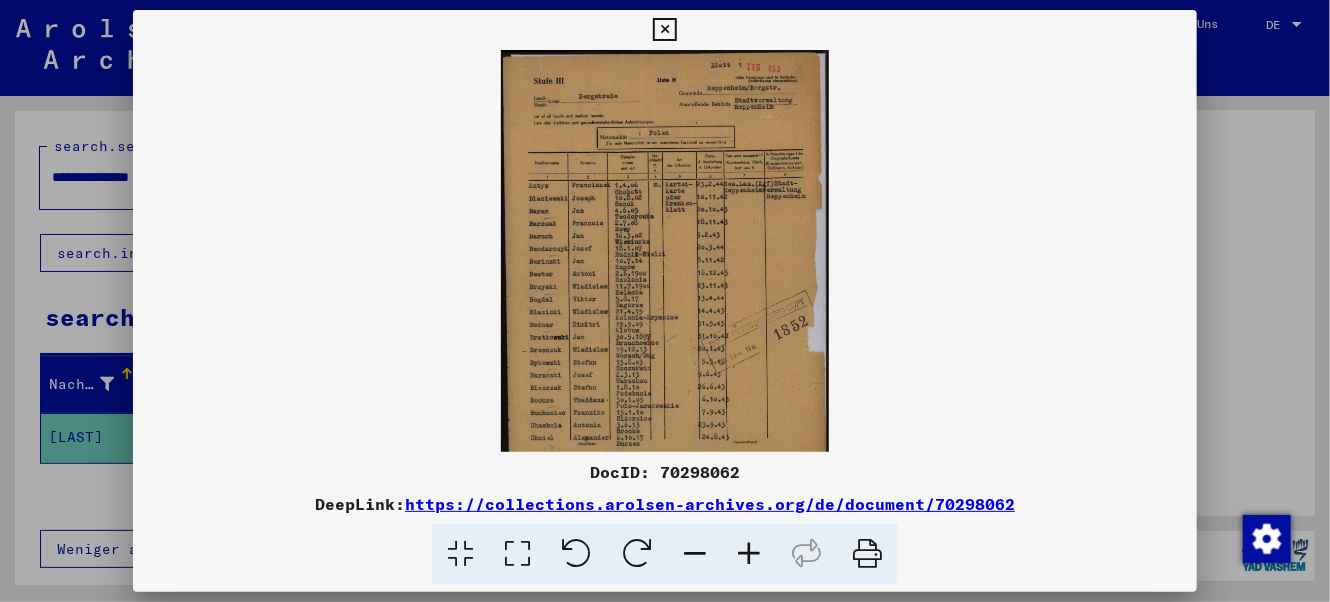 click at bounding box center (749, 554) 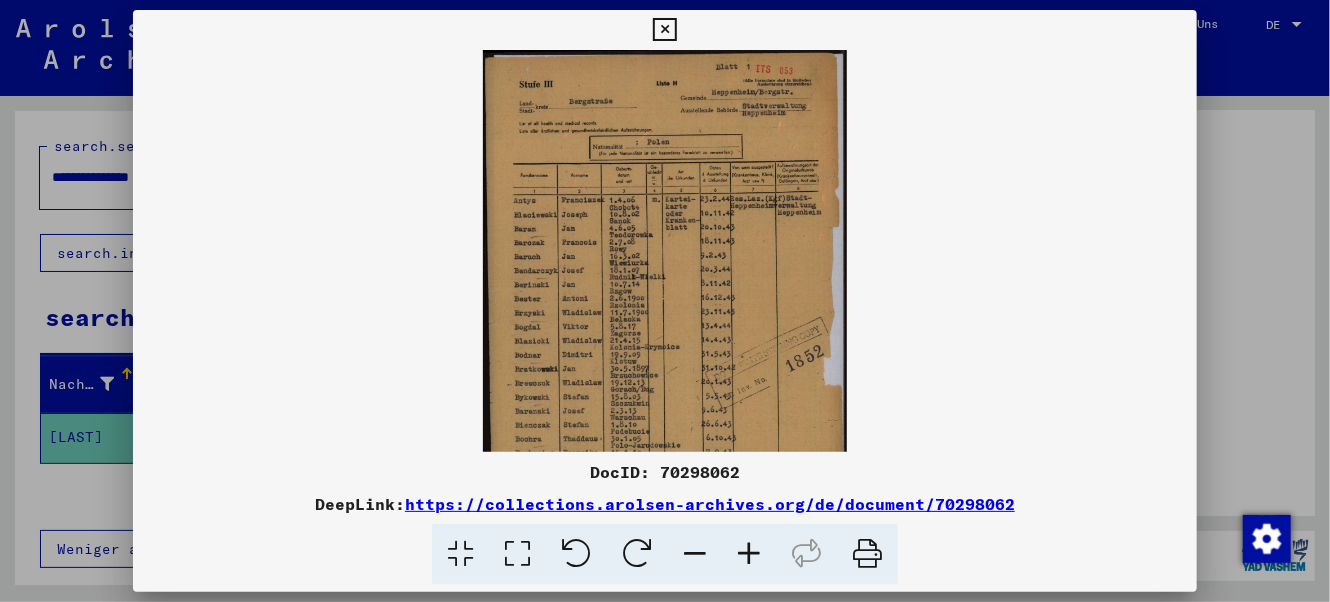 click at bounding box center [749, 554] 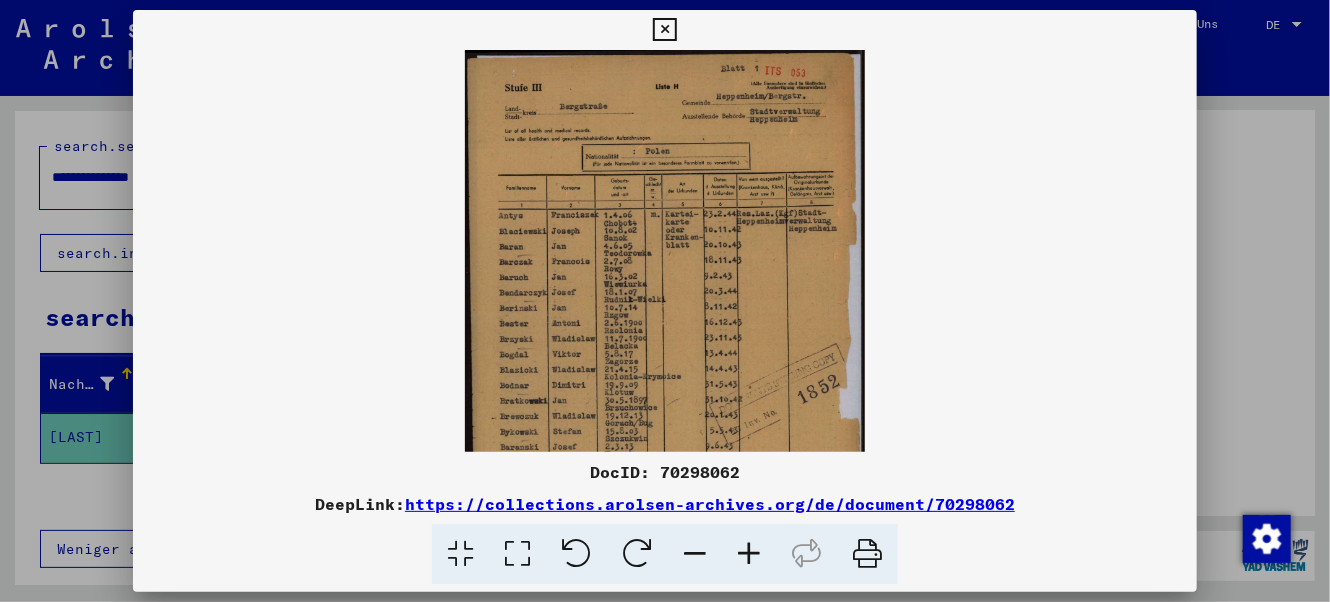 click at bounding box center [749, 554] 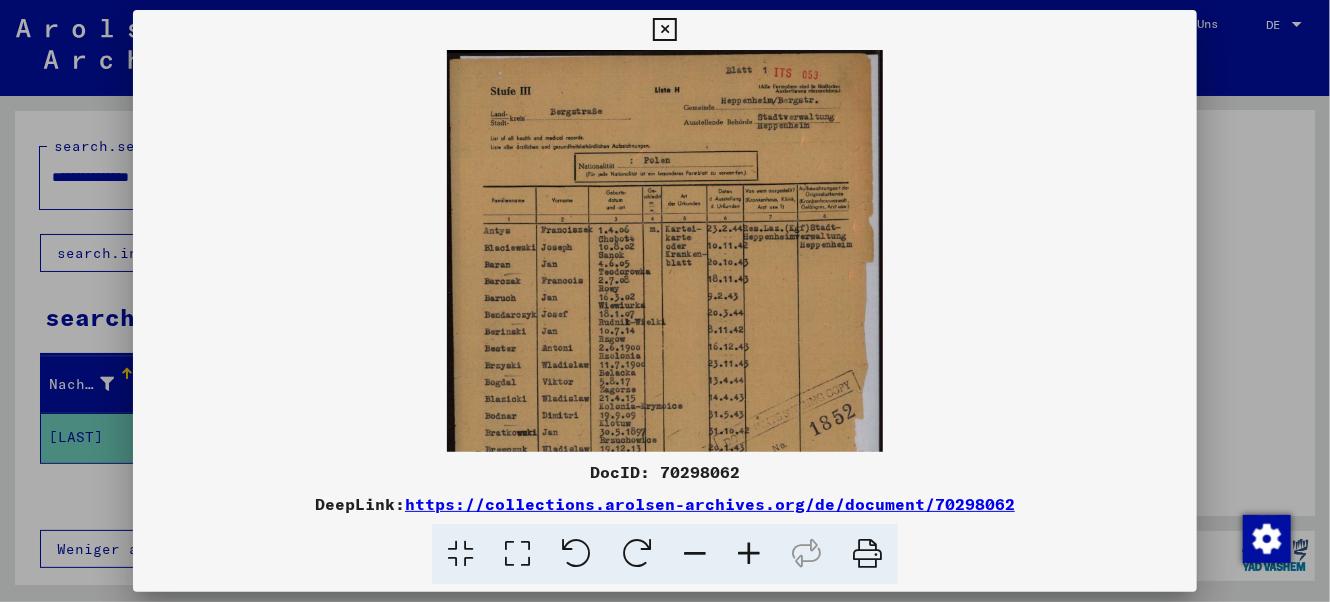 click at bounding box center (749, 554) 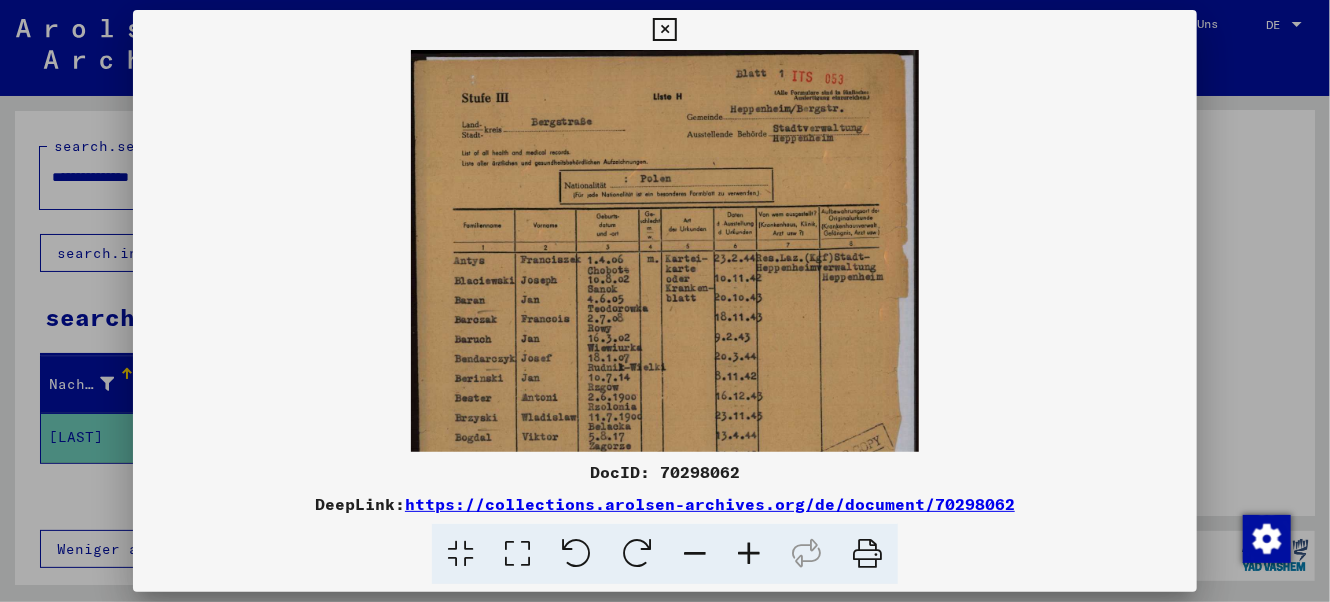 click at bounding box center [749, 554] 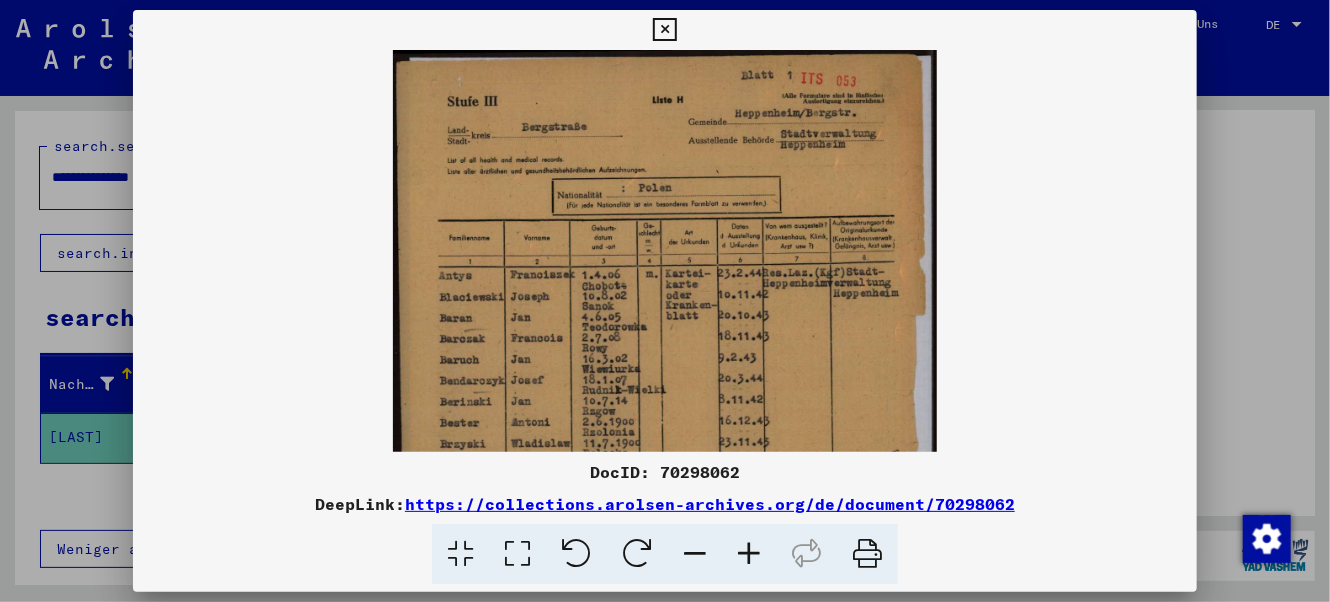 click at bounding box center (749, 554) 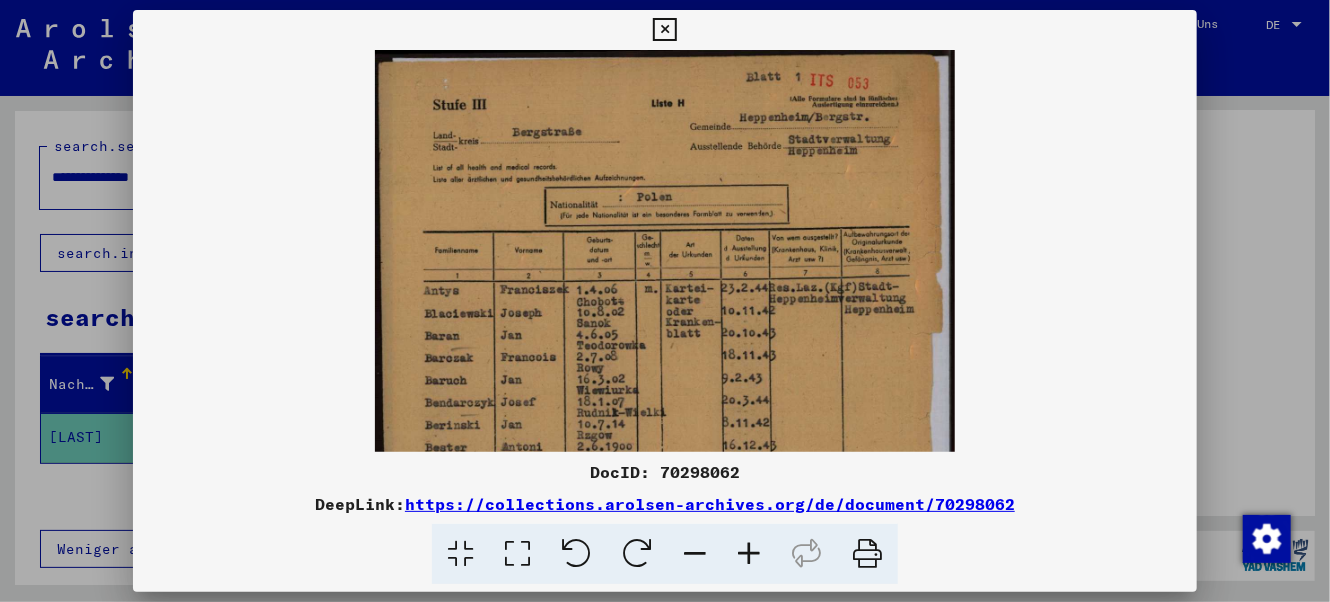 click at bounding box center [749, 554] 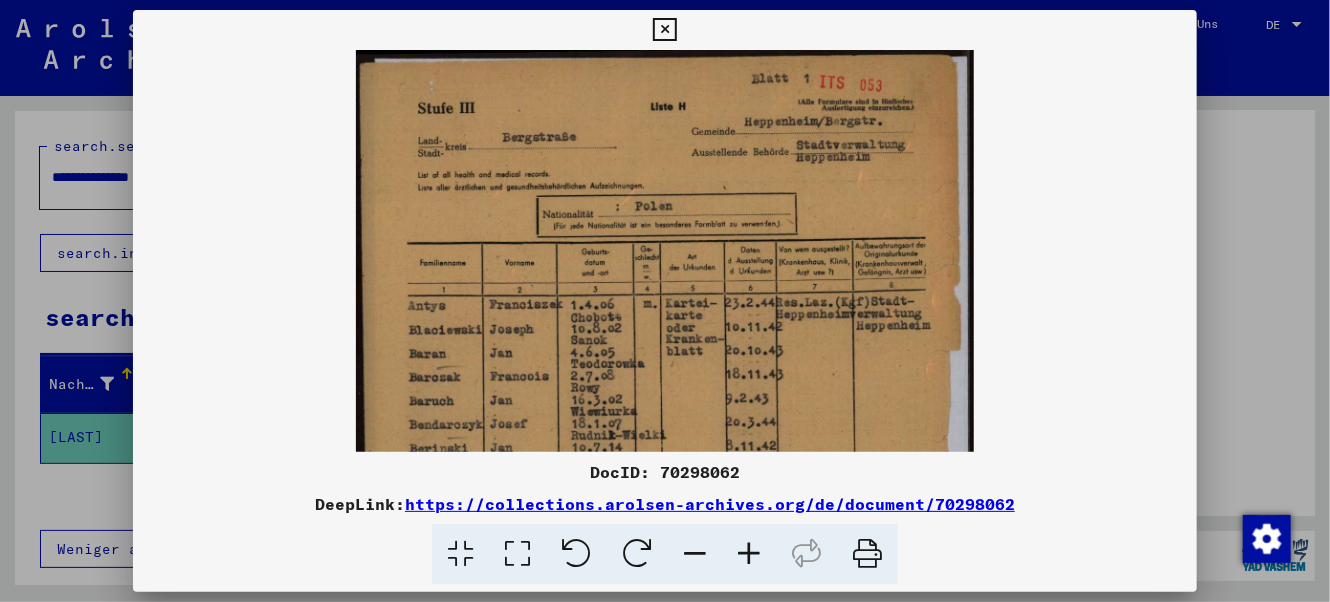 click at bounding box center (749, 554) 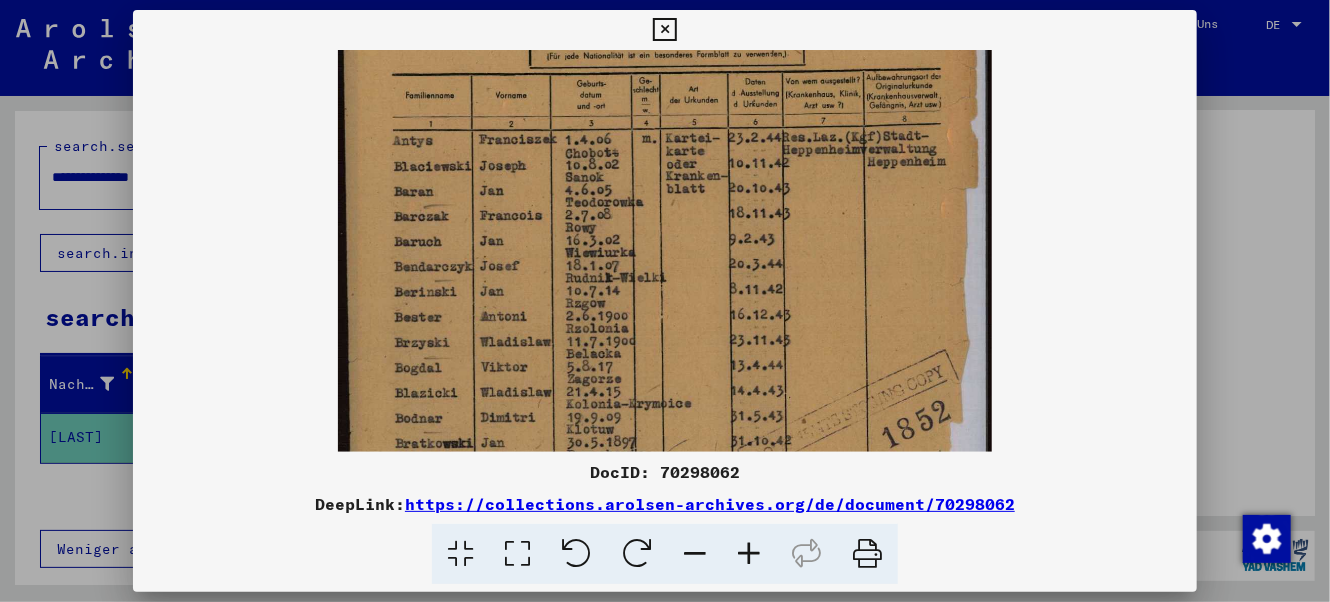 scroll, scrollTop: 199, scrollLeft: 0, axis: vertical 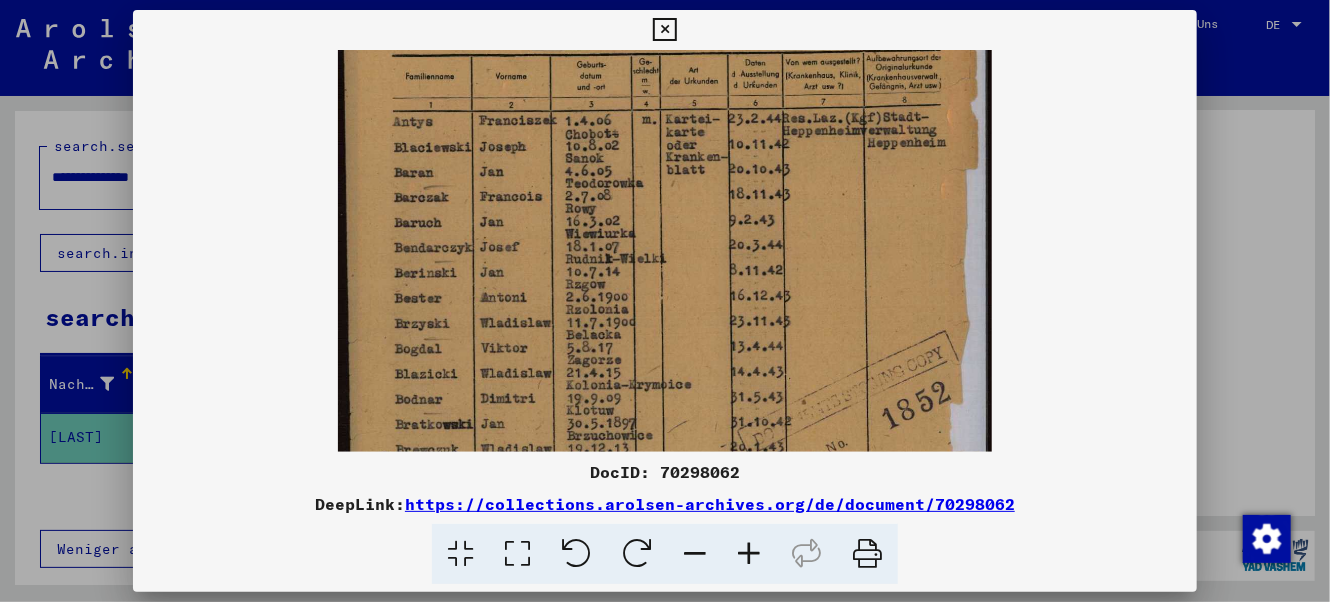 drag, startPoint x: 646, startPoint y: 406, endPoint x: 641, endPoint y: 209, distance: 197.06345 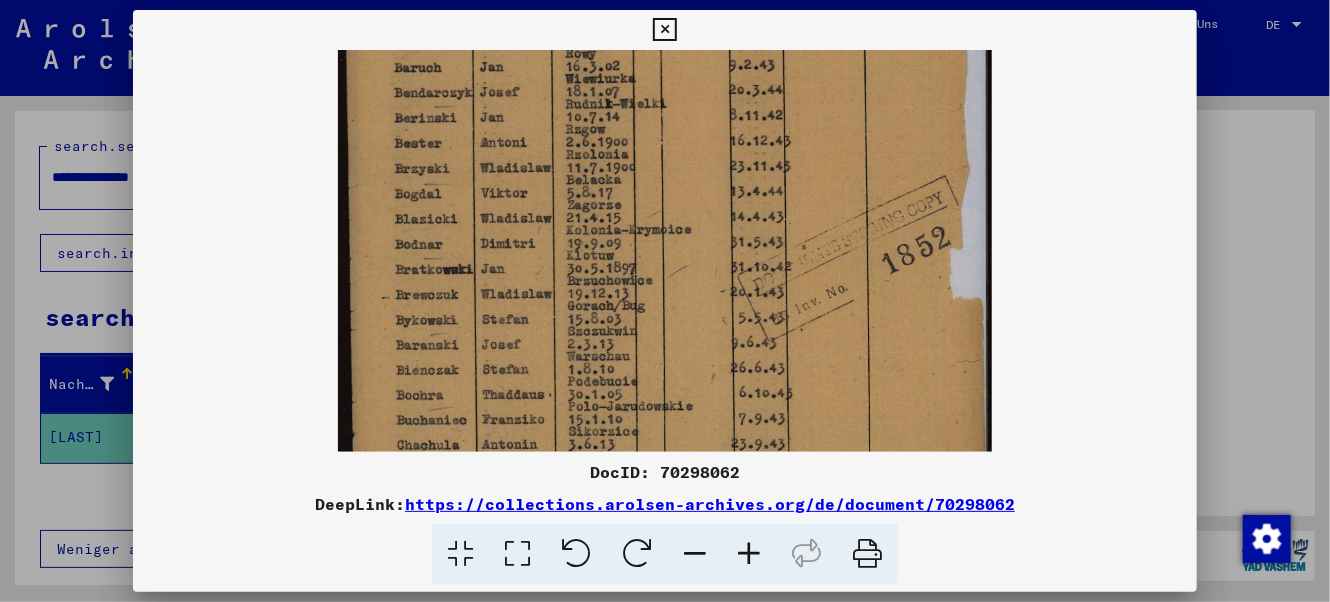 scroll, scrollTop: 404, scrollLeft: 0, axis: vertical 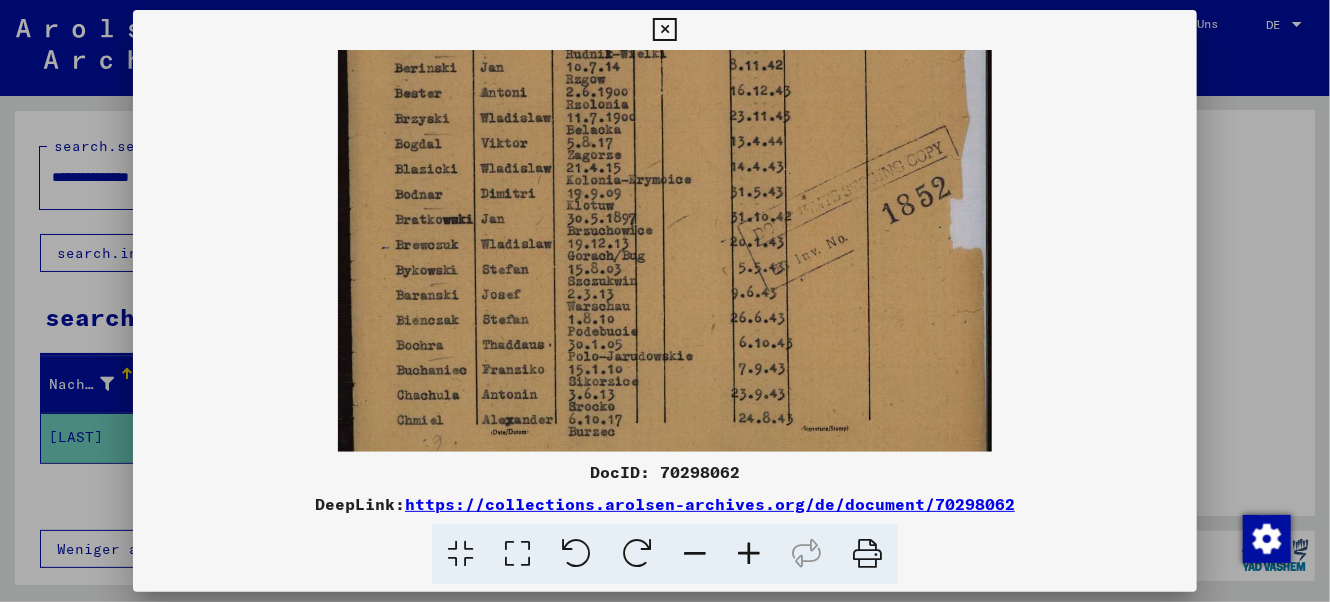 drag, startPoint x: 517, startPoint y: 379, endPoint x: 507, endPoint y: 187, distance: 192.26024 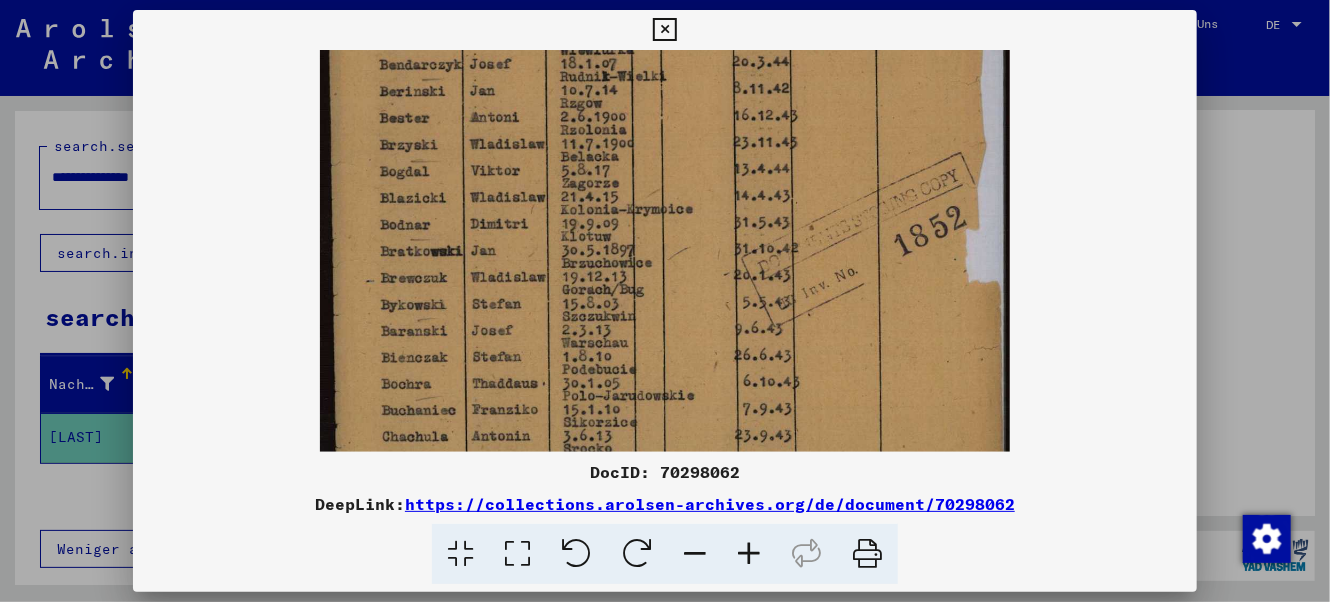 click at bounding box center (749, 554) 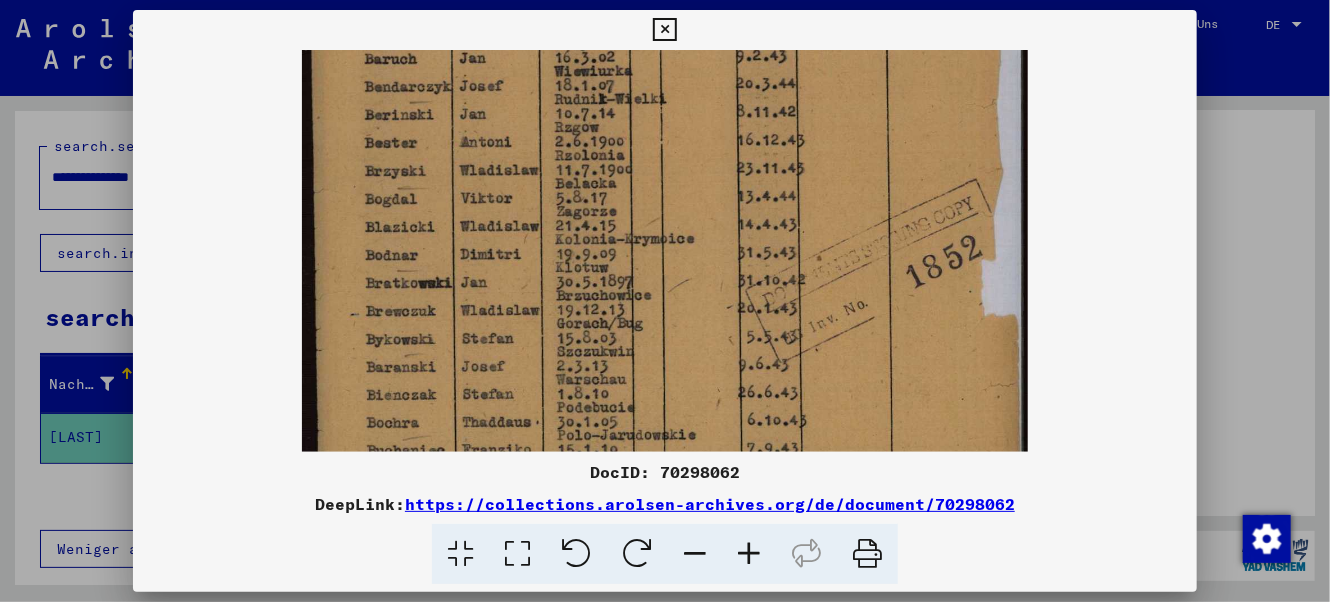 click at bounding box center [749, 554] 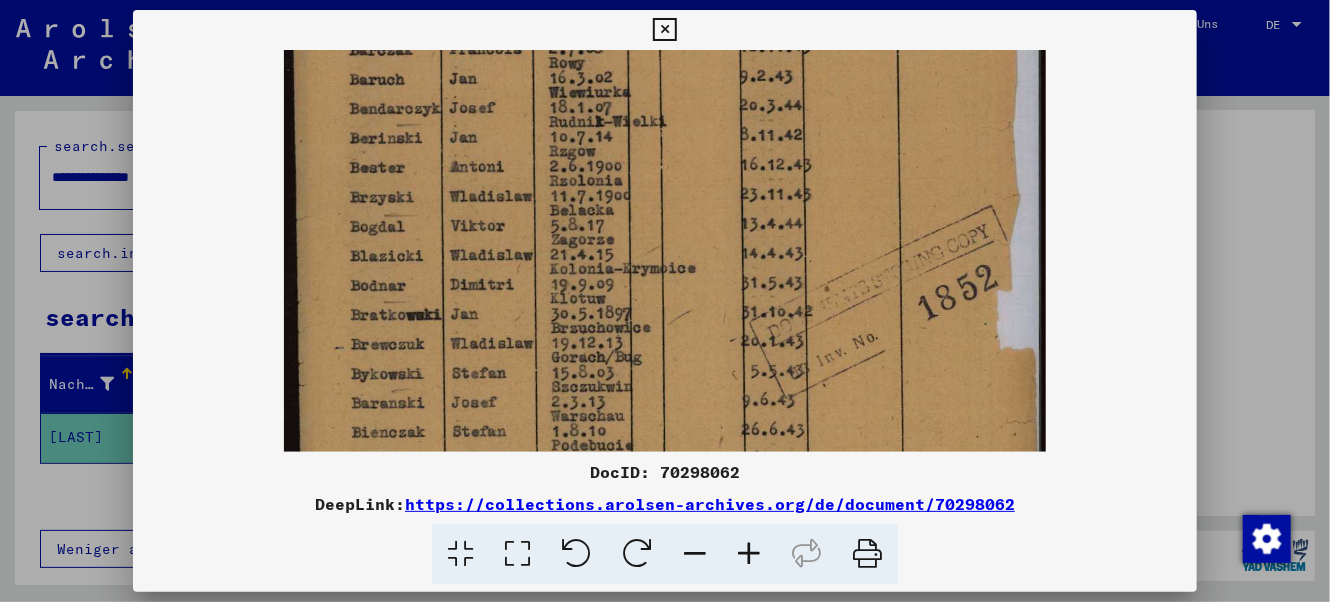 click at bounding box center (665, 301) 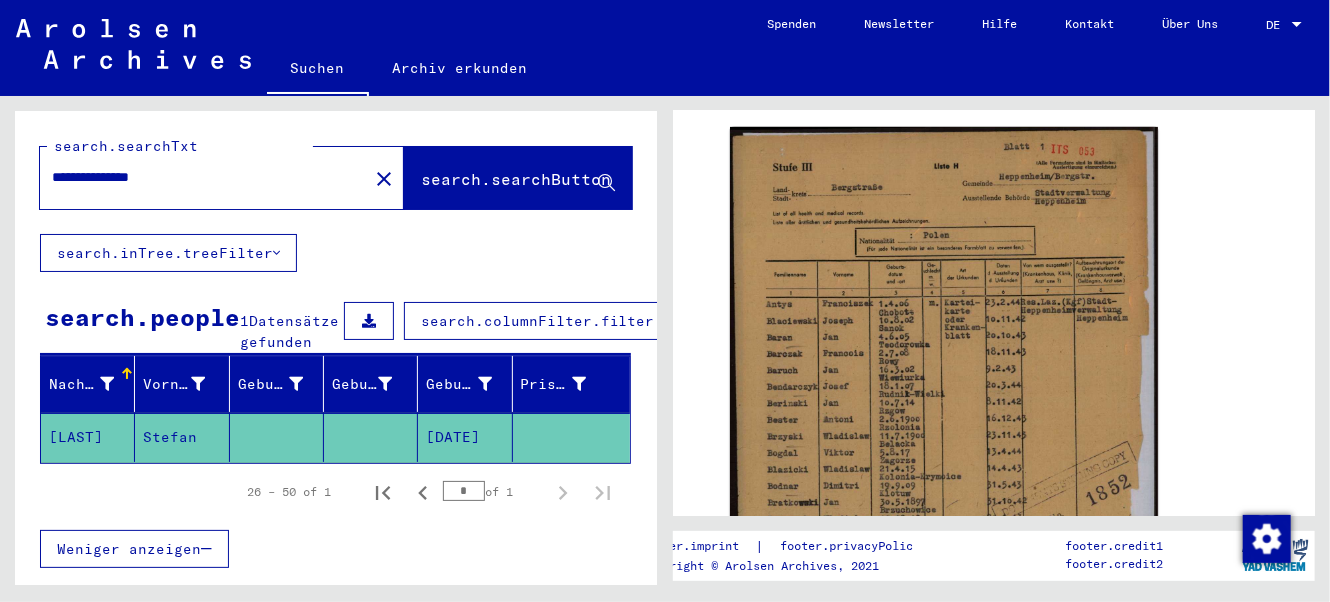 drag, startPoint x: 239, startPoint y: 176, endPoint x: 69, endPoint y: 184, distance: 170.18813 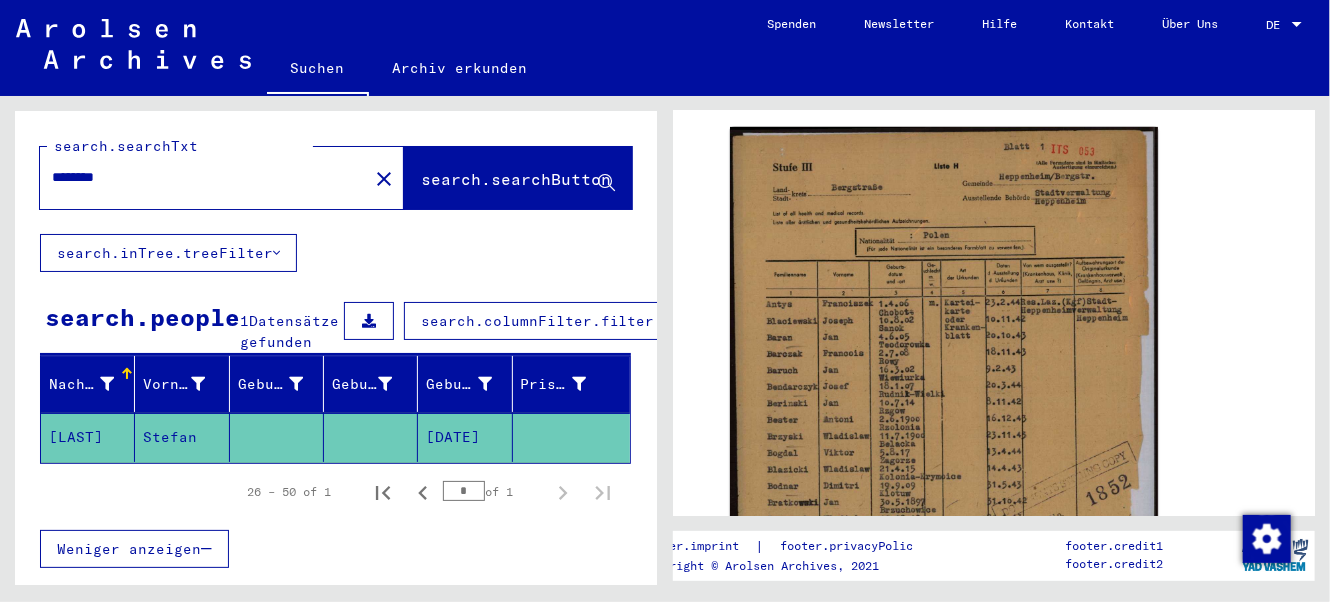 click on "********" at bounding box center (204, 177) 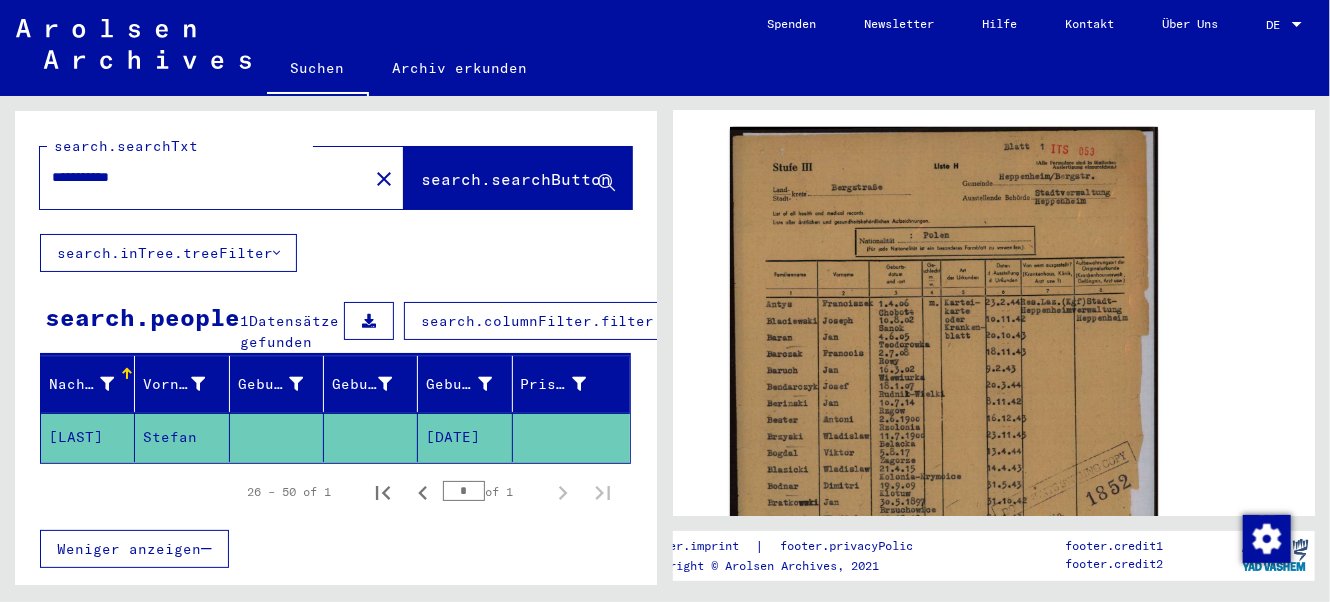 click on "search.searchButton" 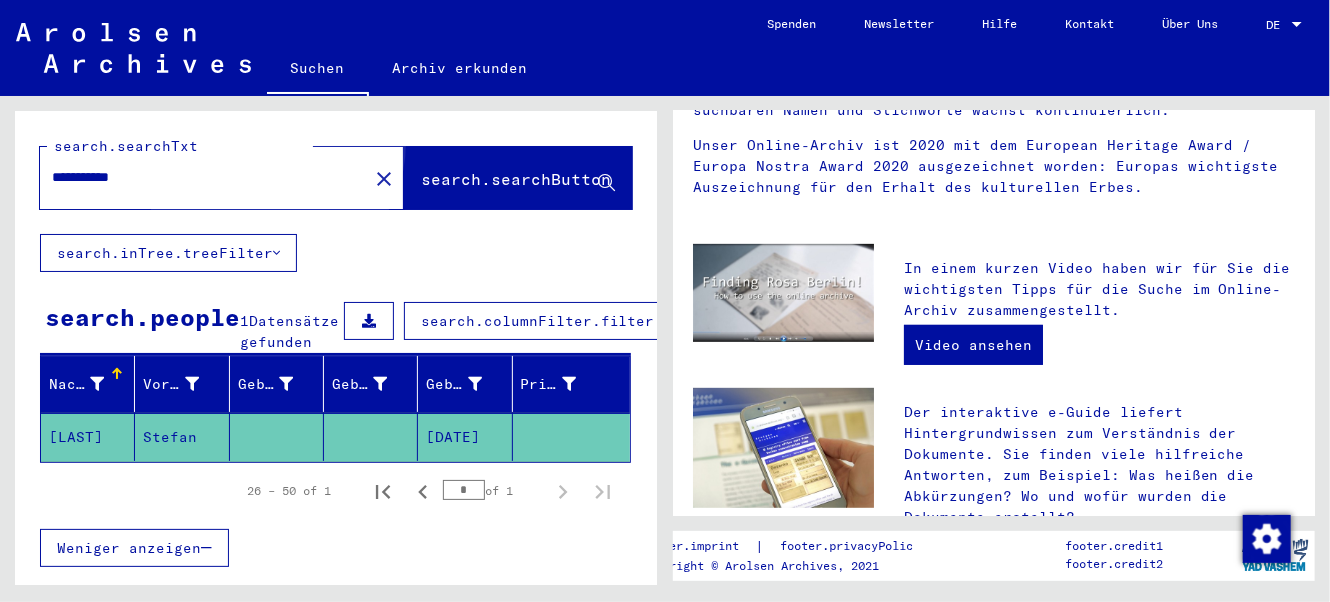 scroll, scrollTop: 0, scrollLeft: 0, axis: both 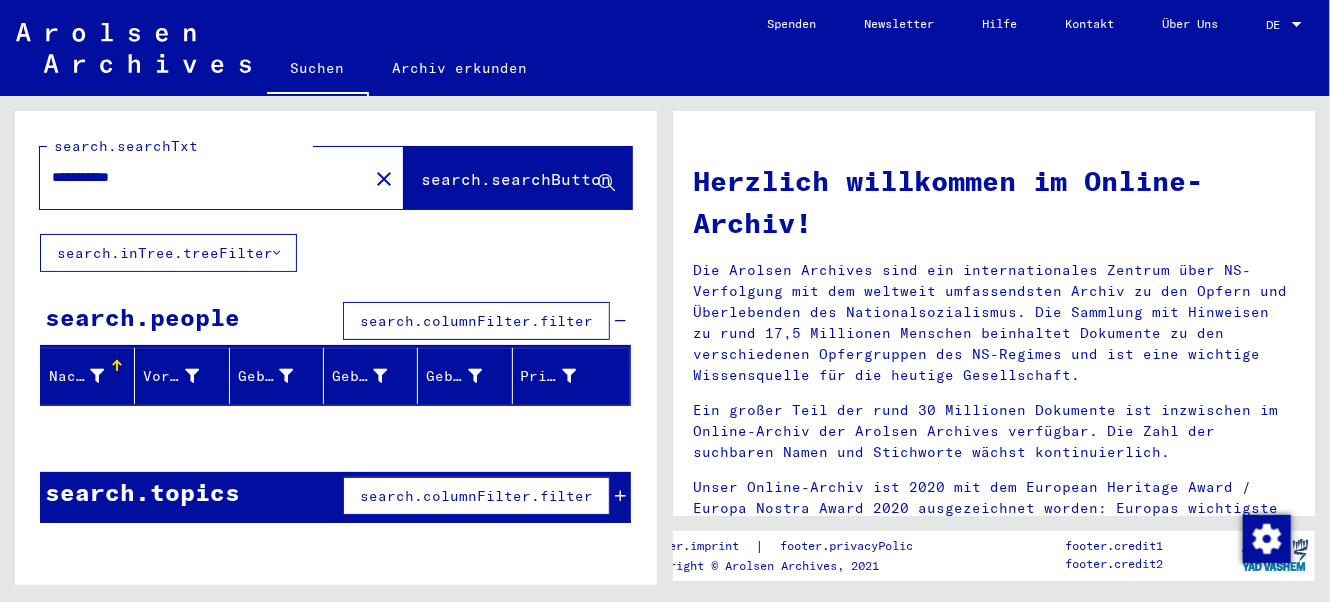 click on "**********" at bounding box center [198, 177] 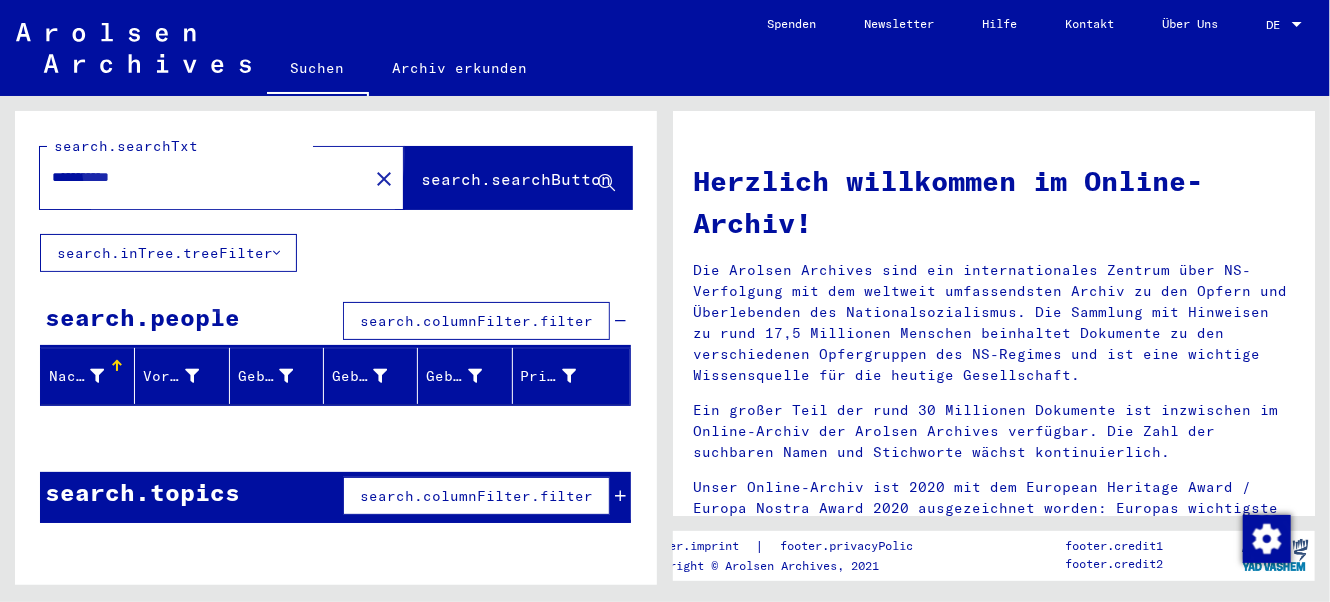 click on "search.searchButton" 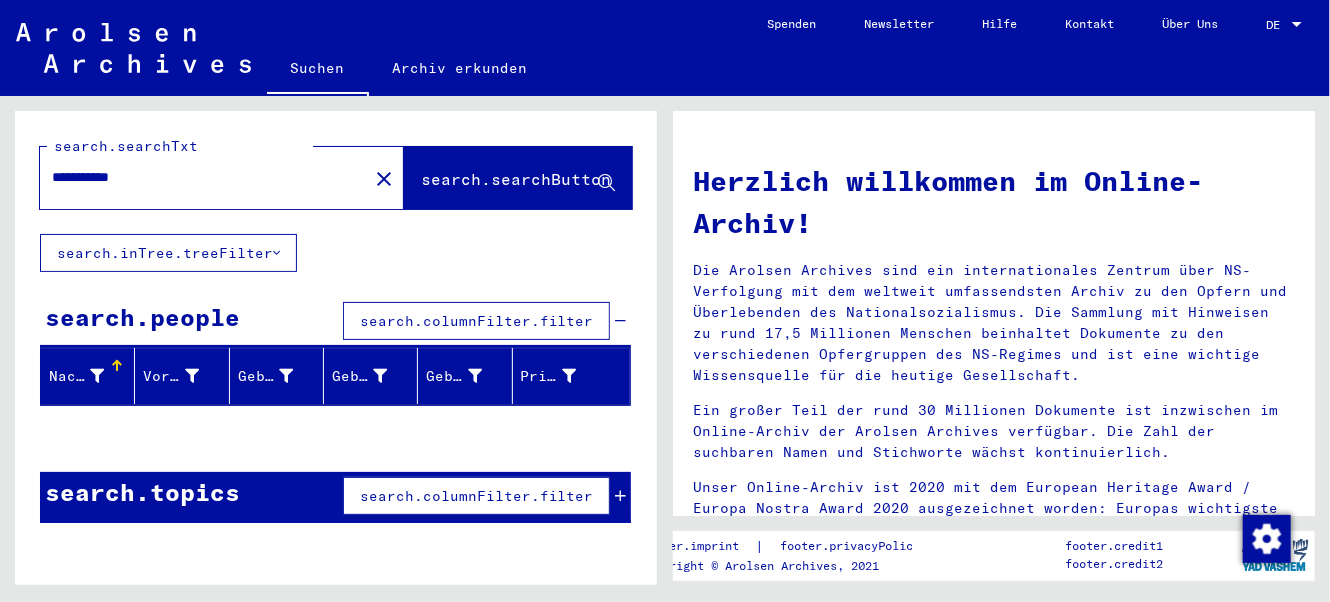 drag, startPoint x: 169, startPoint y: 180, endPoint x: 0, endPoint y: 189, distance: 169.23947 